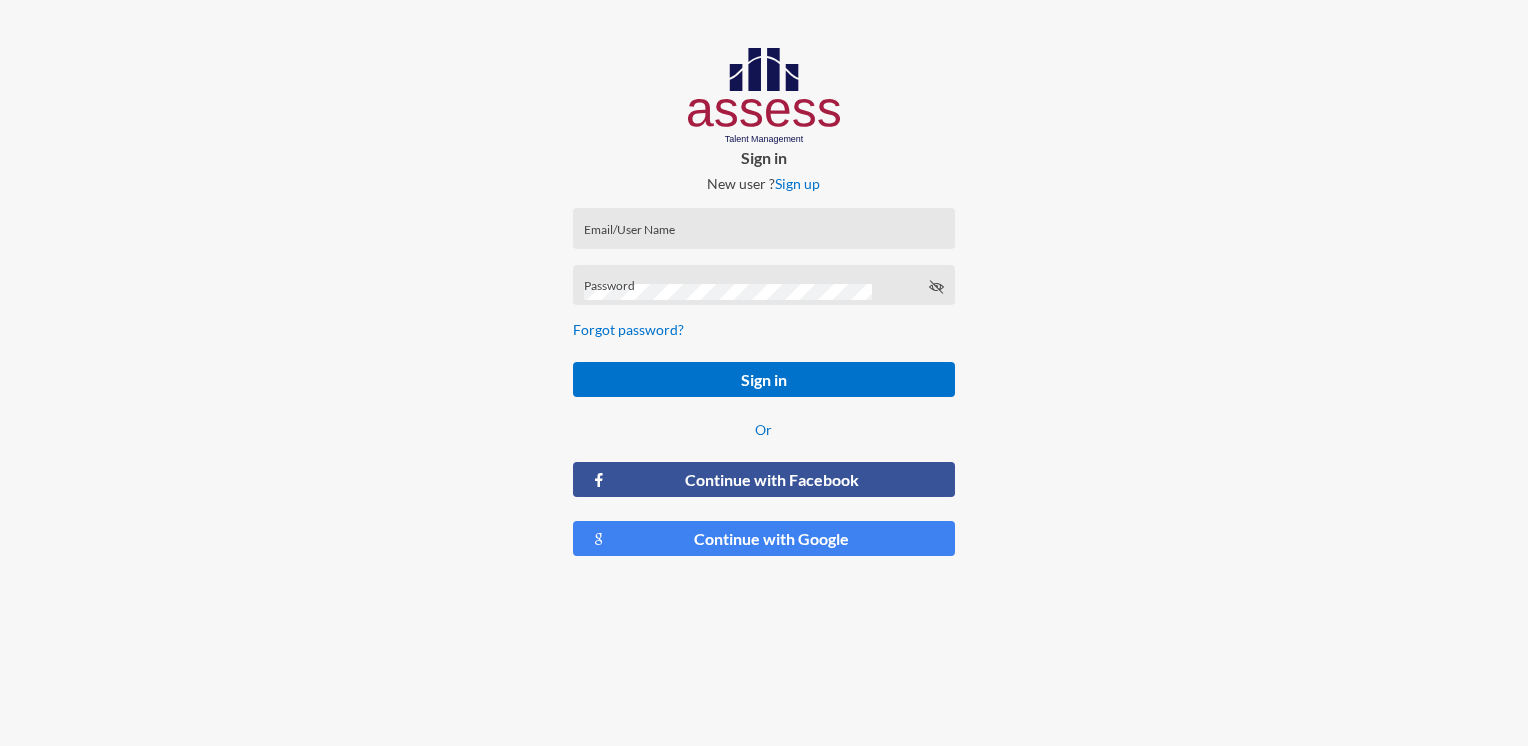 scroll, scrollTop: 0, scrollLeft: 0, axis: both 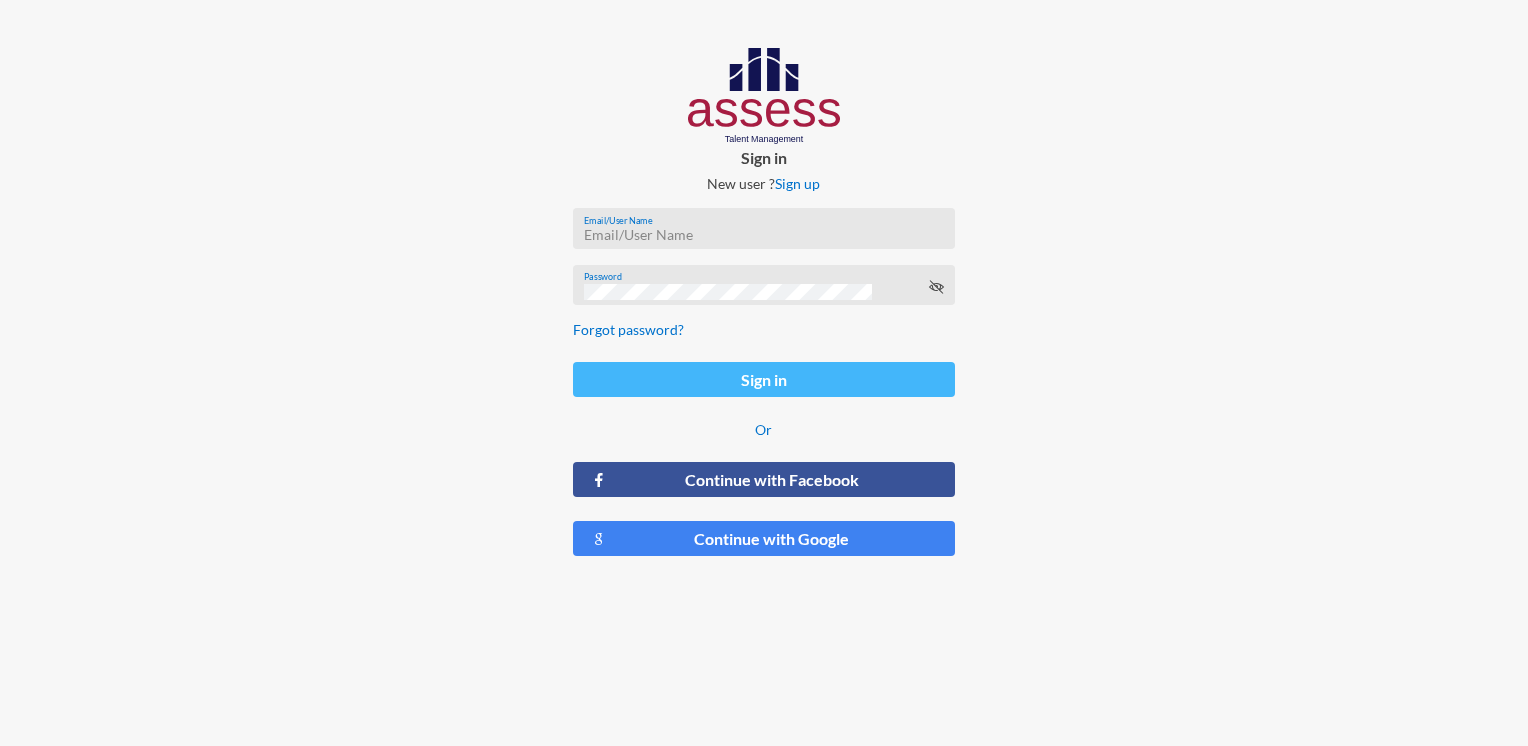 type on "[EMAIL]" 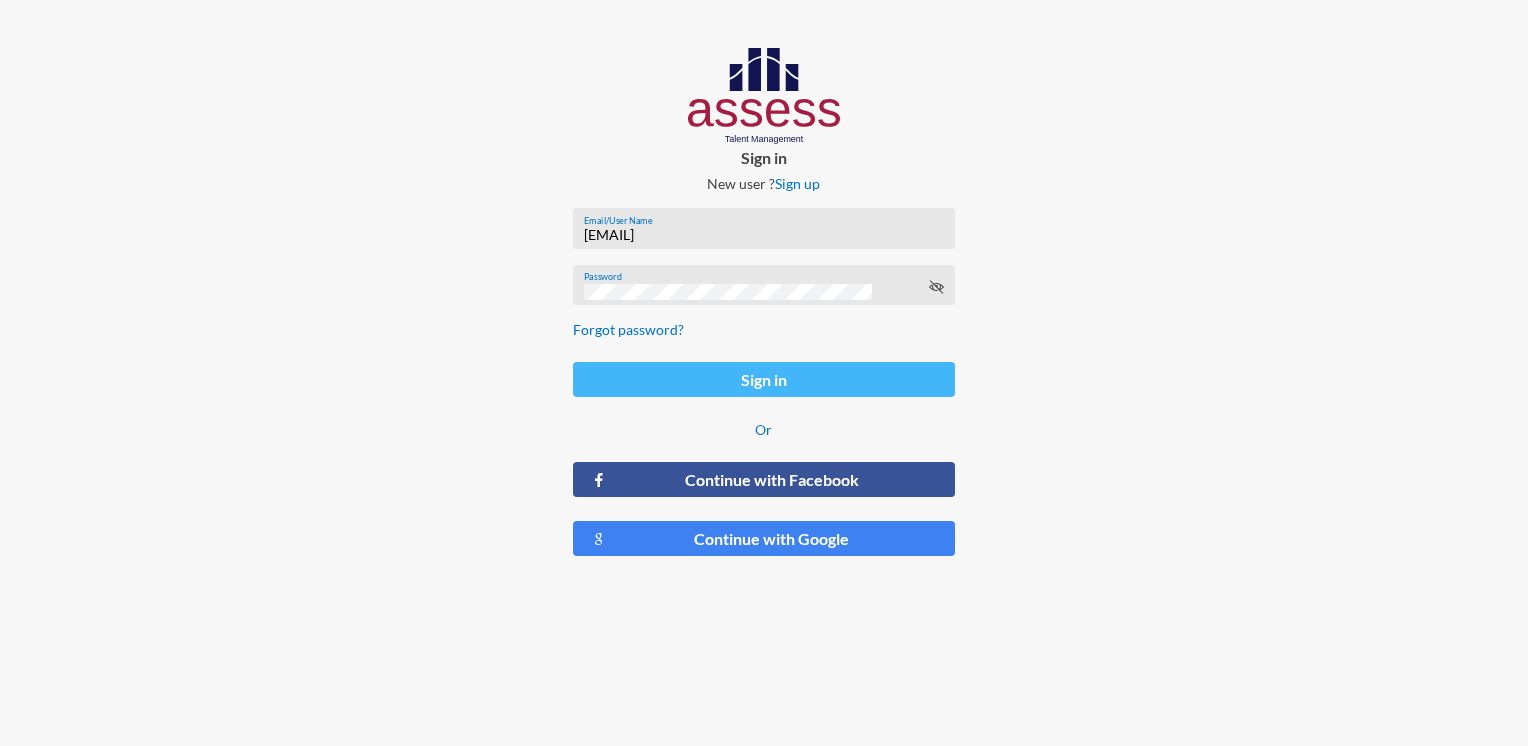 click on "Sign in" 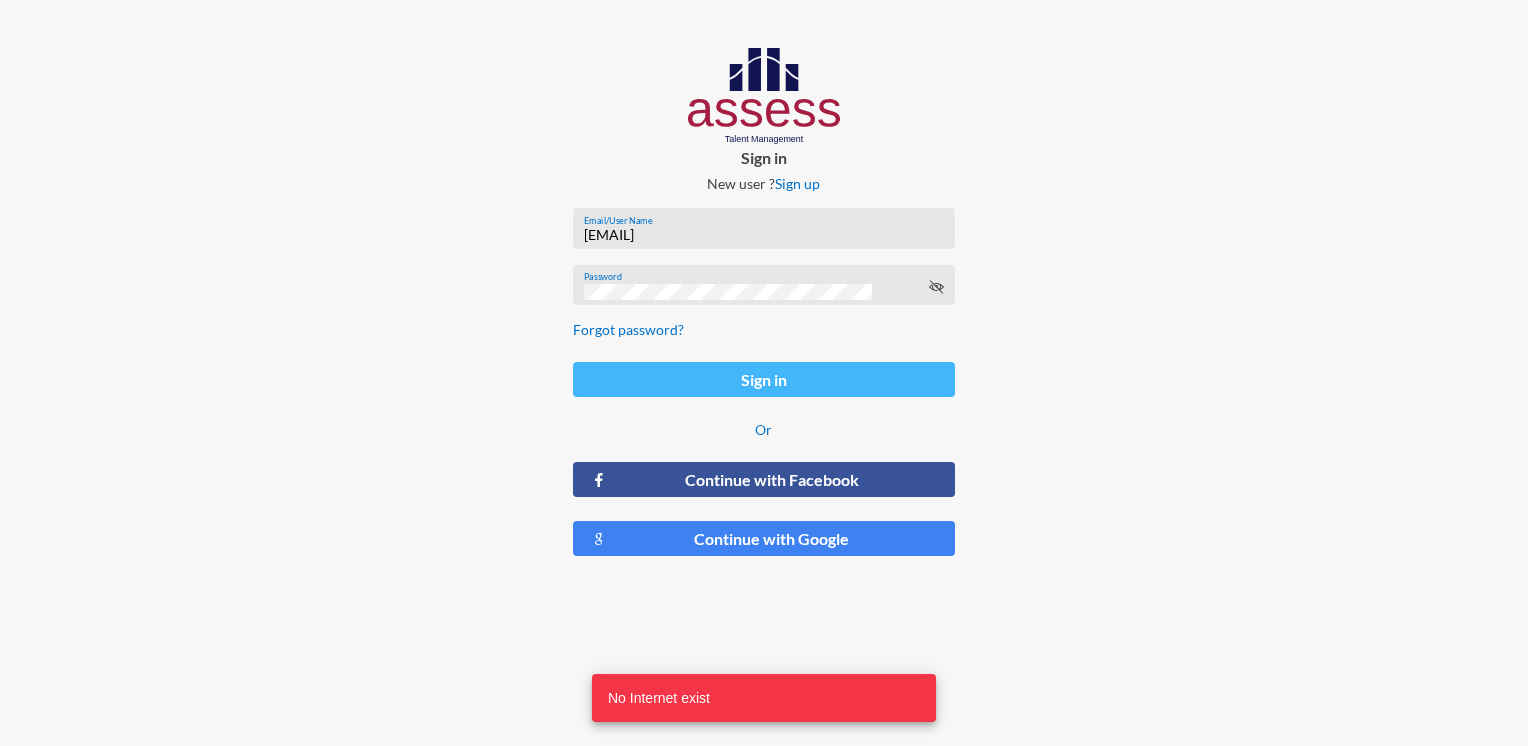 click on "Sign in" 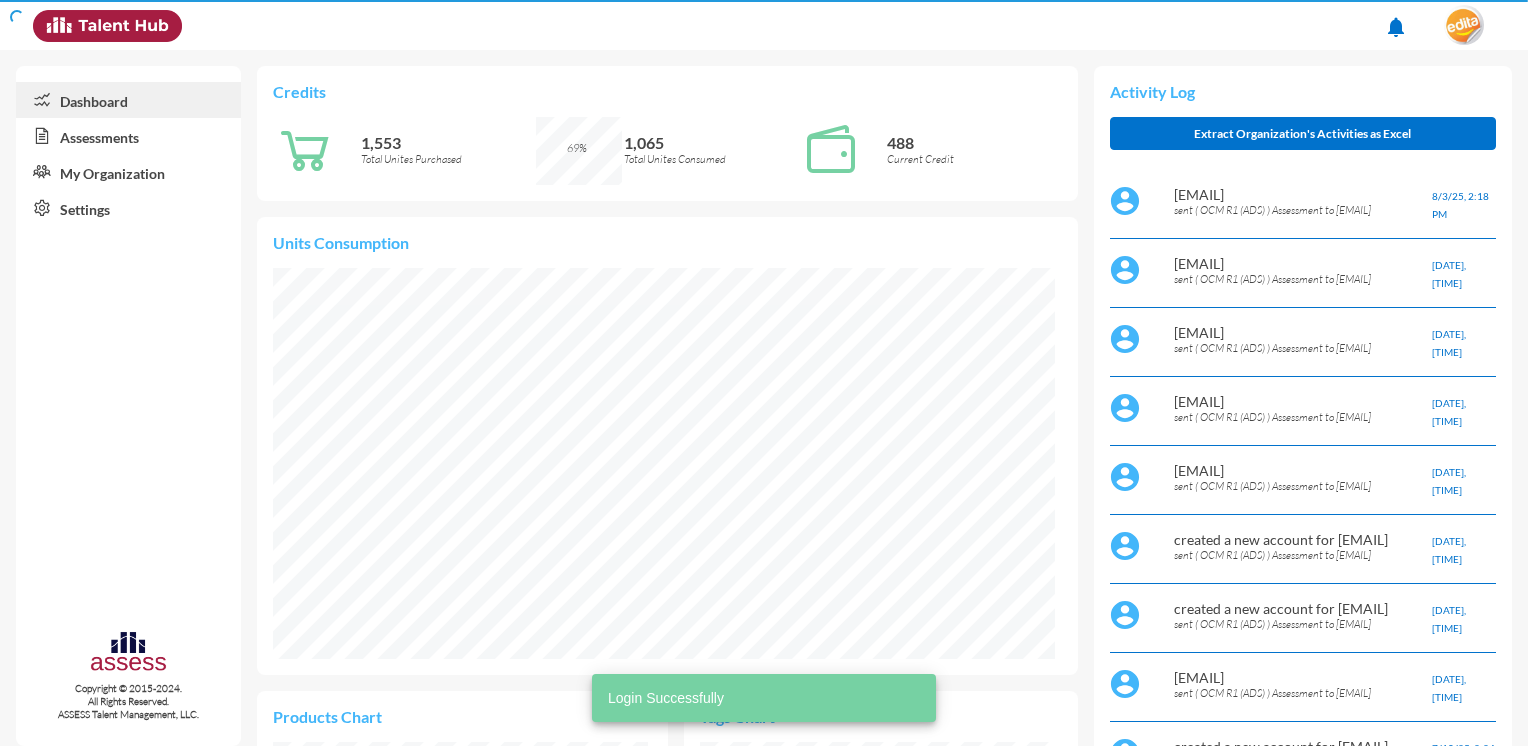 scroll, scrollTop: 999820, scrollLeft: 999640, axis: both 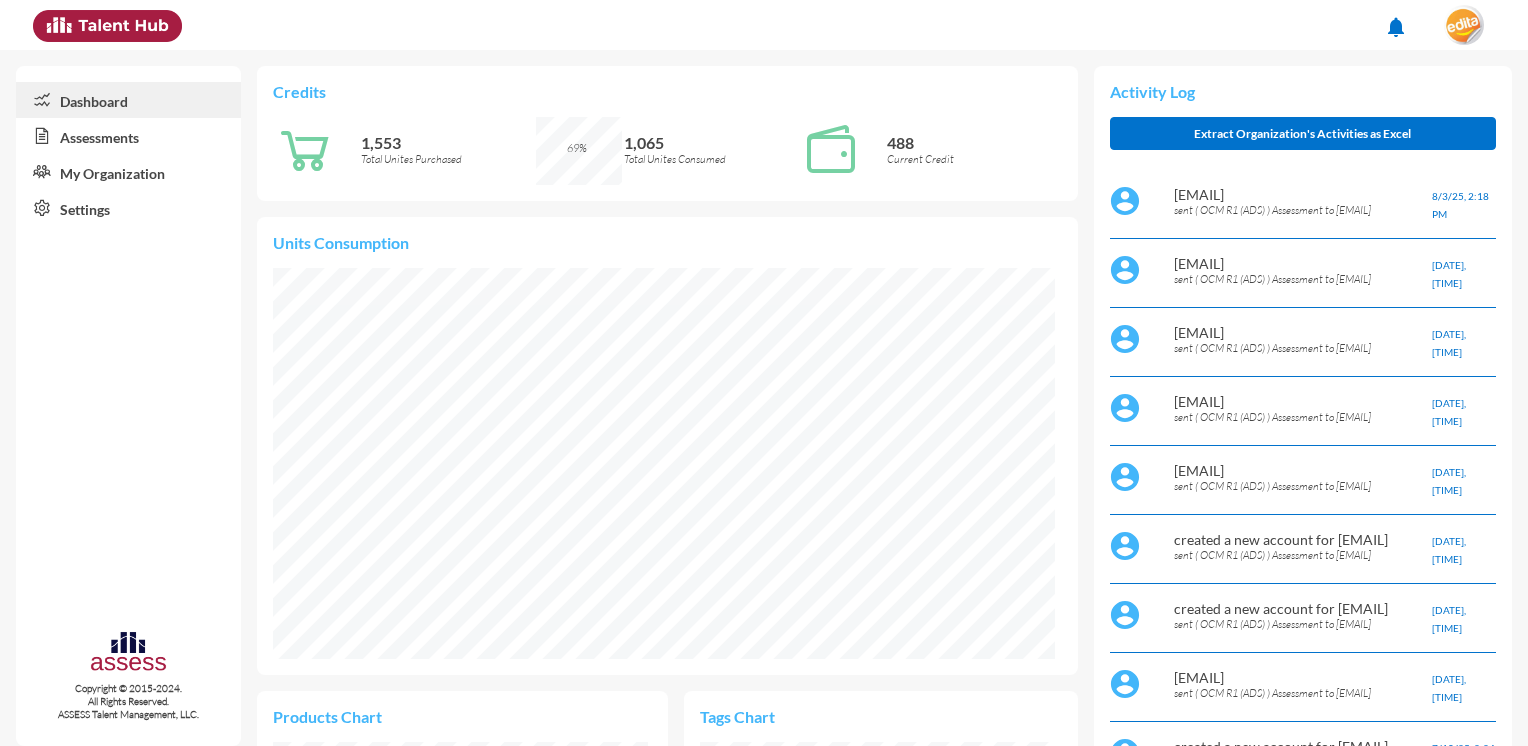 click on "Assessments" 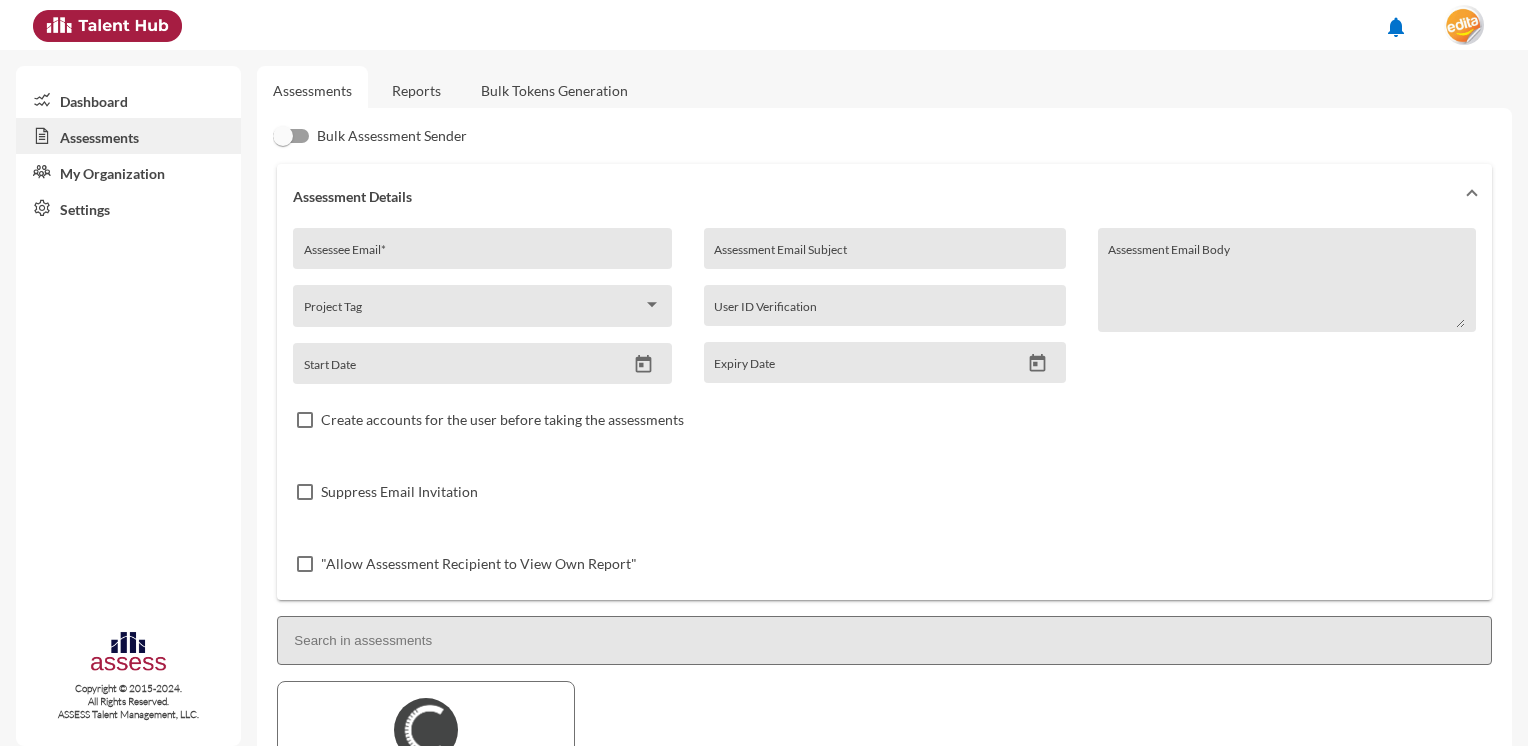click on "Assessee Email   *" at bounding box center (482, 254) 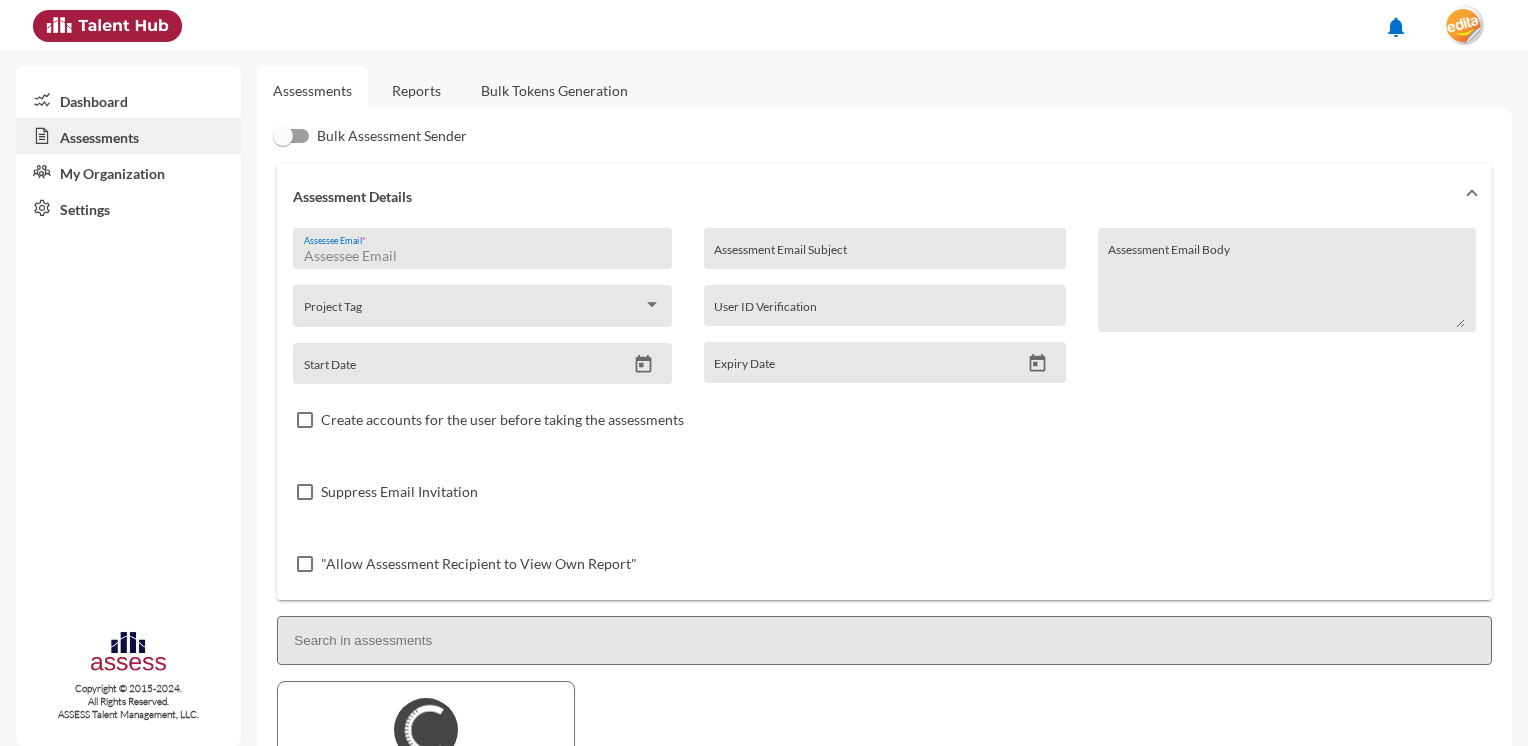 paste on "[FIRST] [LAST] ([EMAIL])" 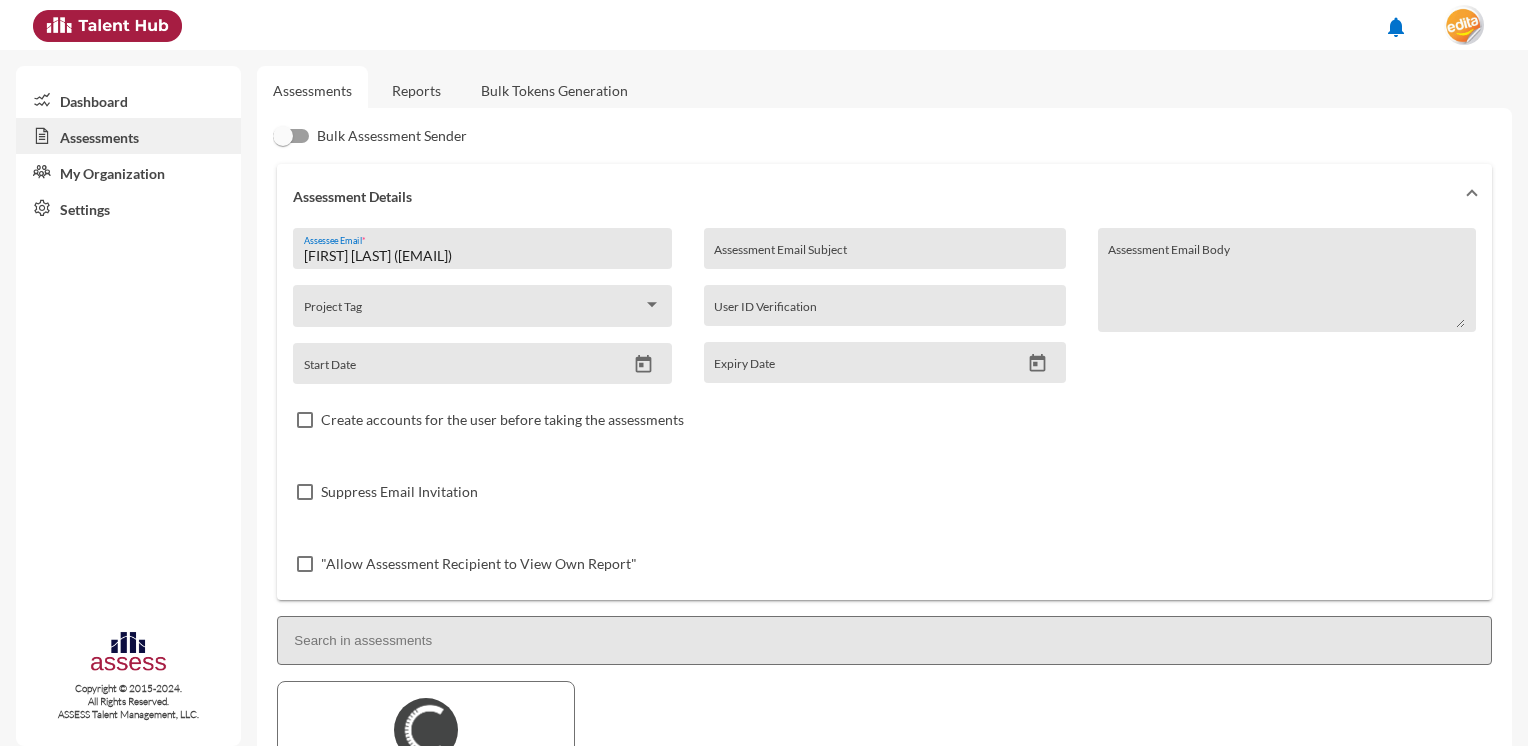 drag, startPoint x: 399, startPoint y: 259, endPoint x: 223, endPoint y: 265, distance: 176.10225 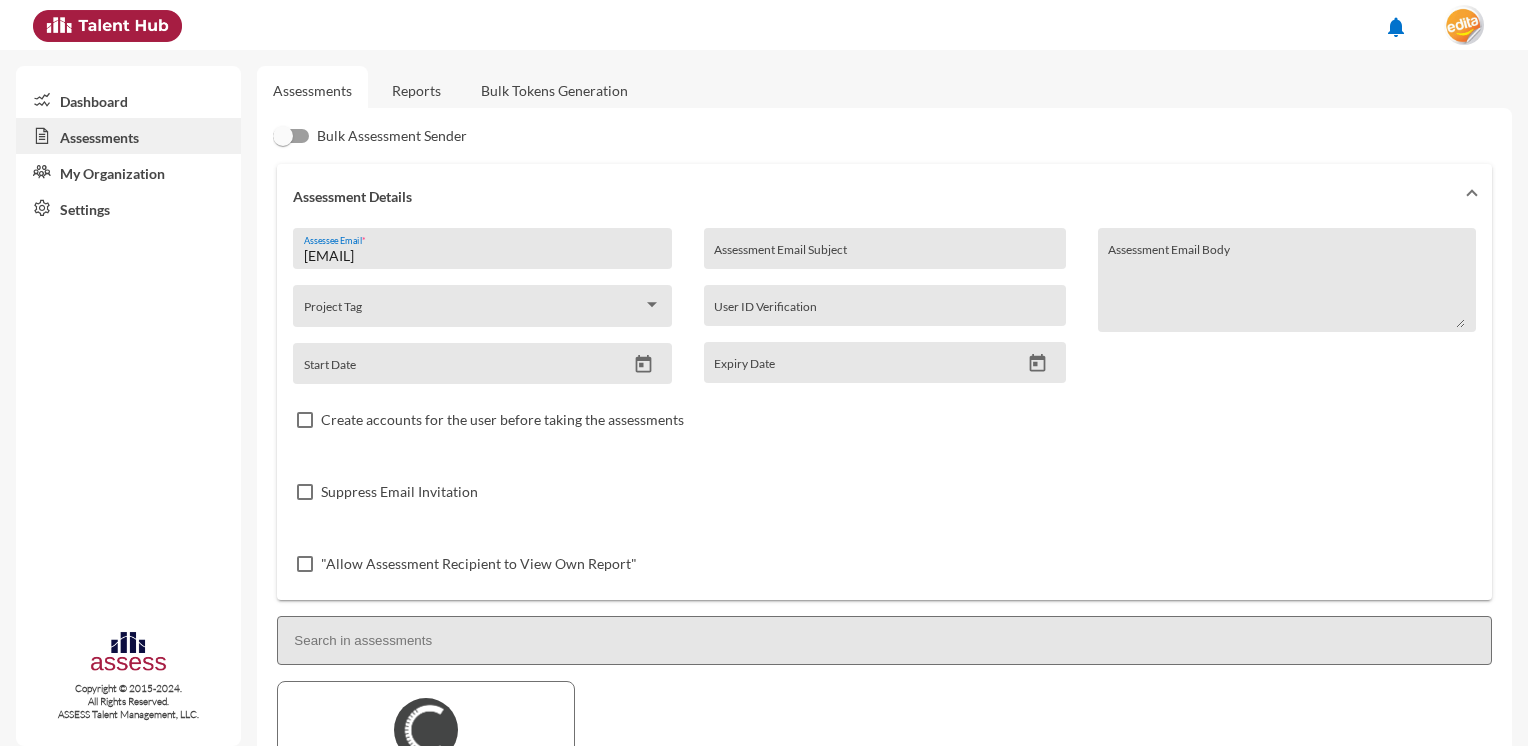 click on "[EMAIL]" at bounding box center [482, 256] 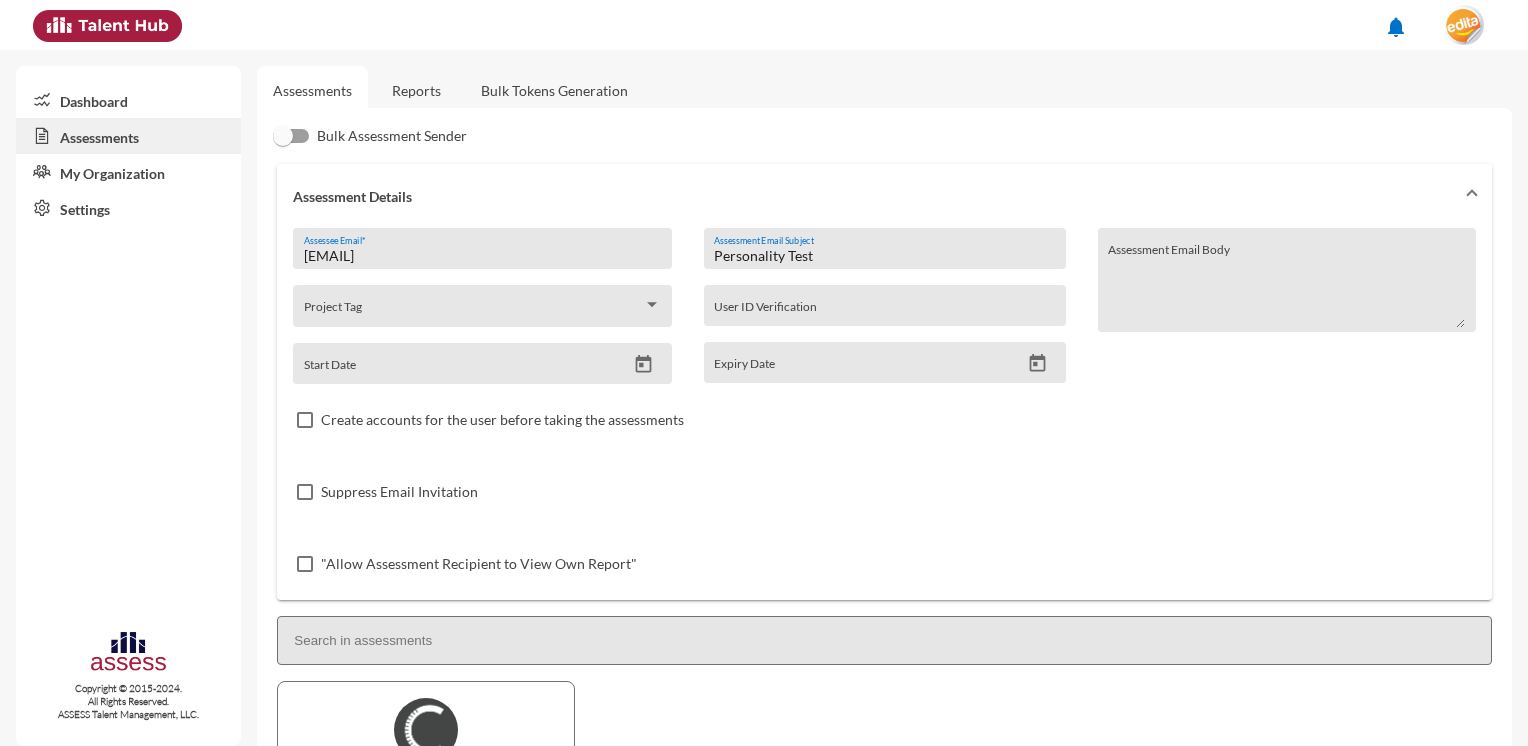 type on "Personality Test" 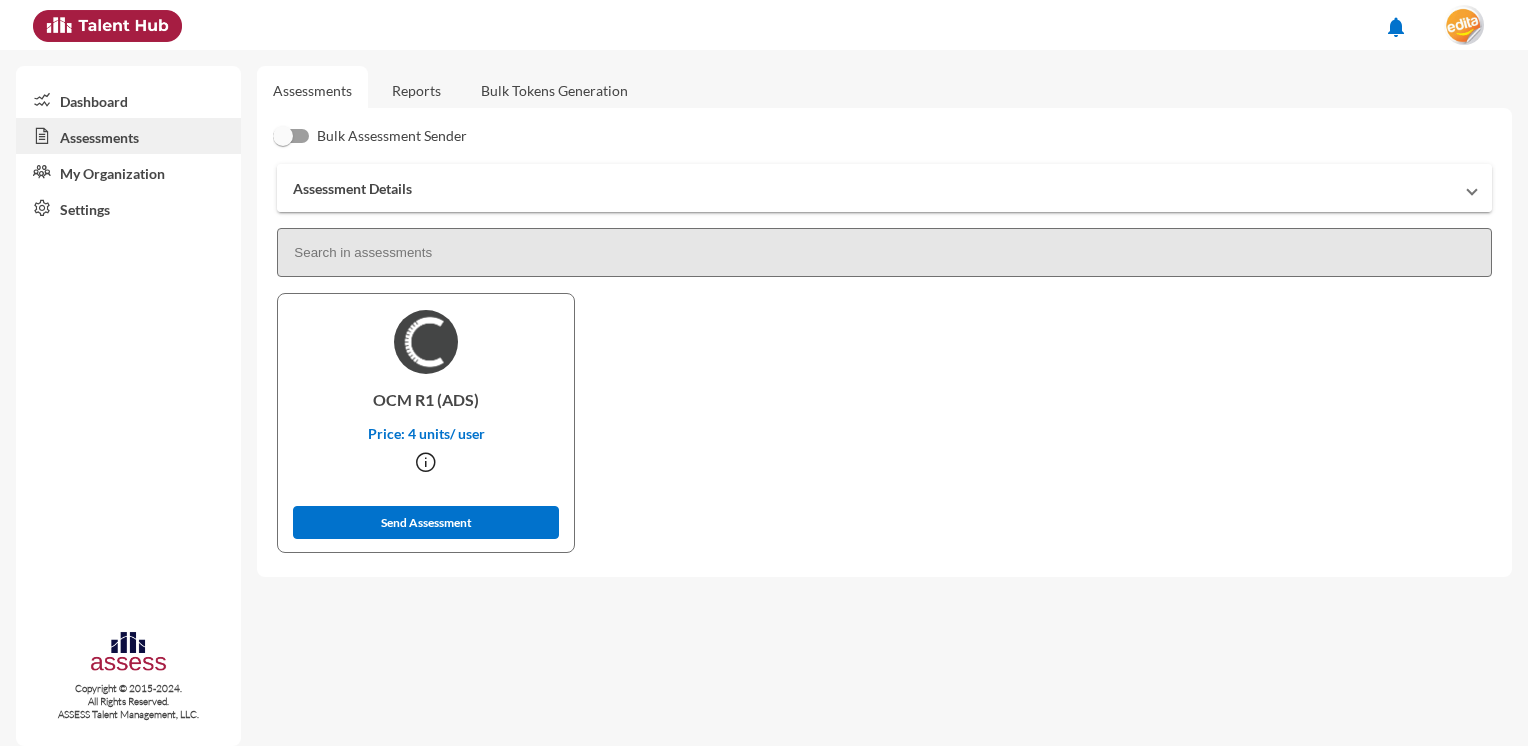 click on "Assessment Details" at bounding box center (872, 188) 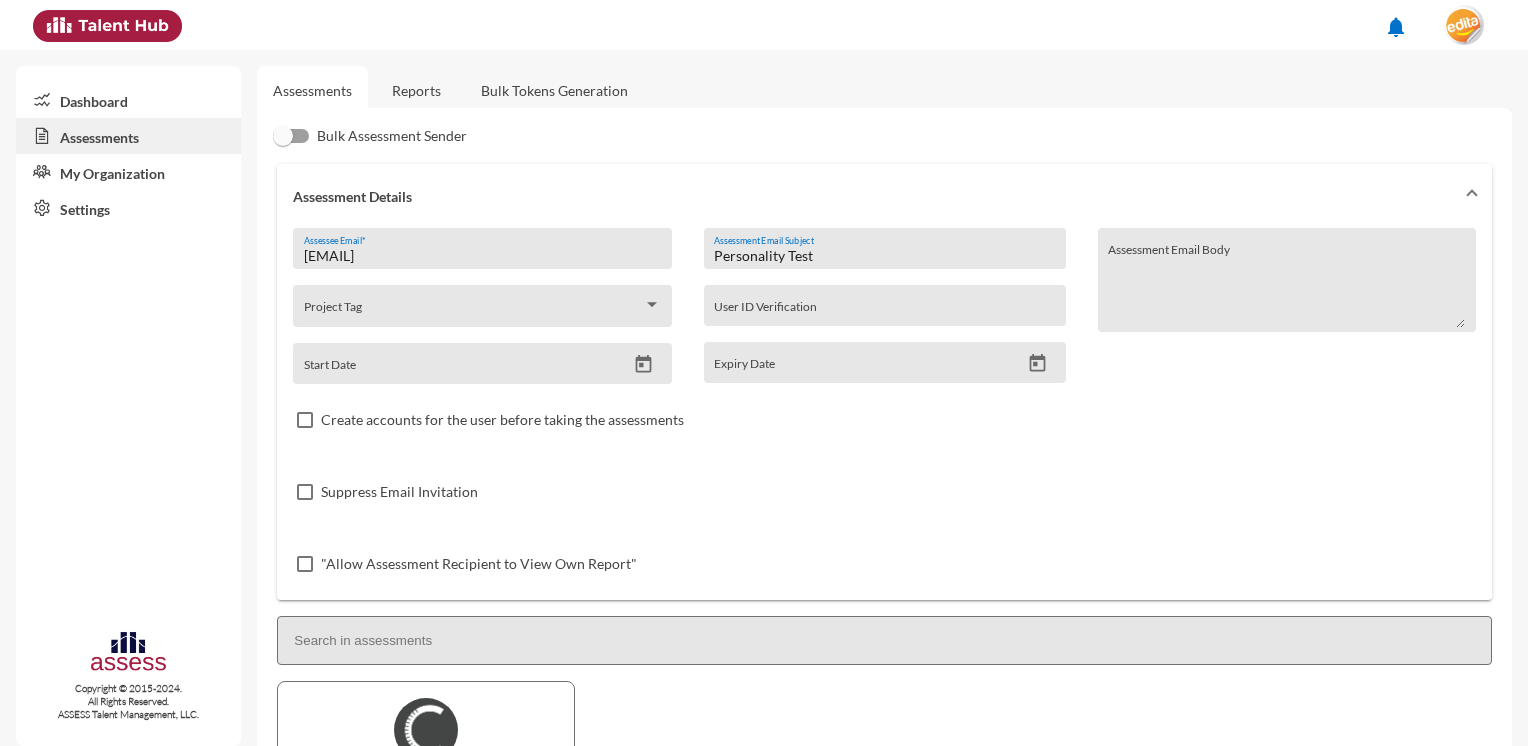 click at bounding box center [473, 312] 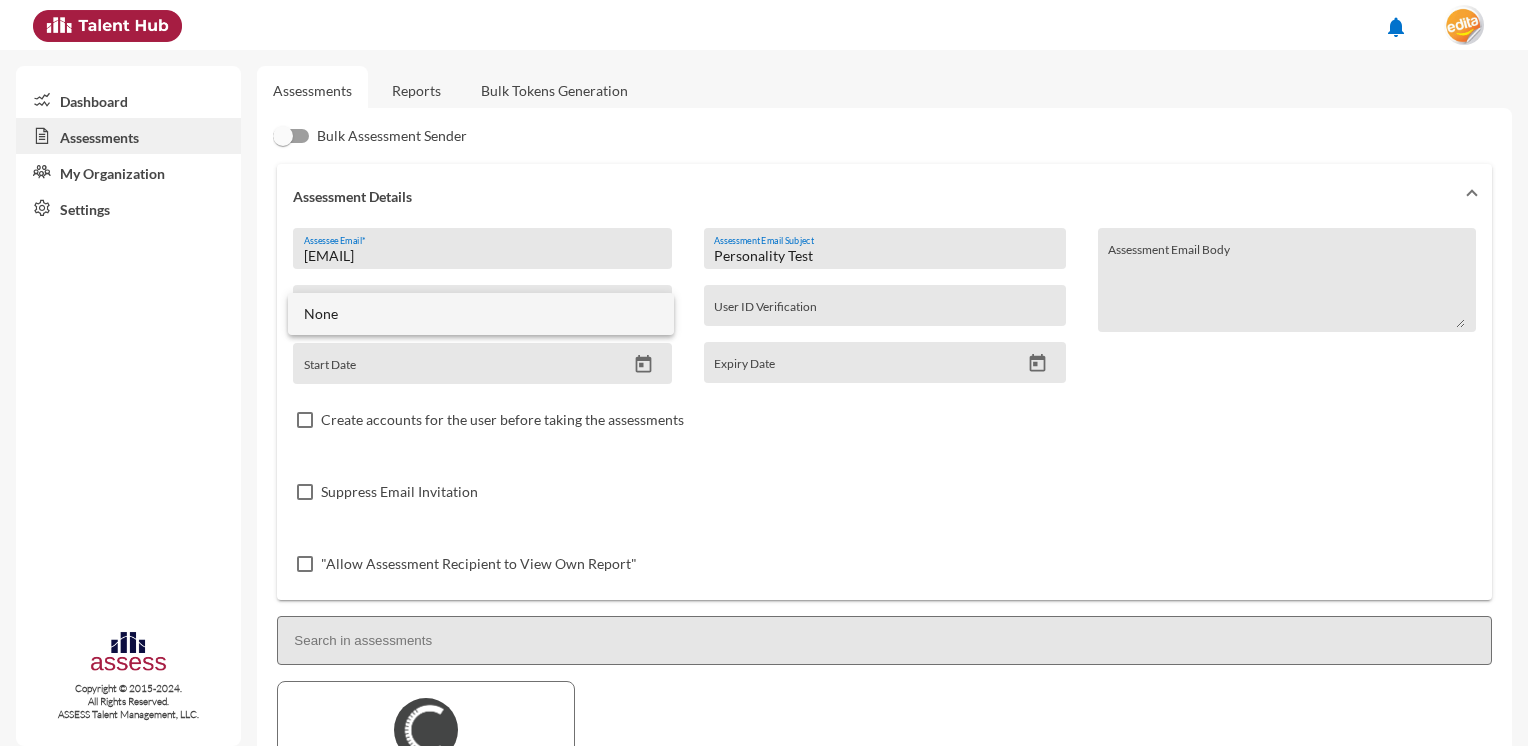 click at bounding box center (764, 373) 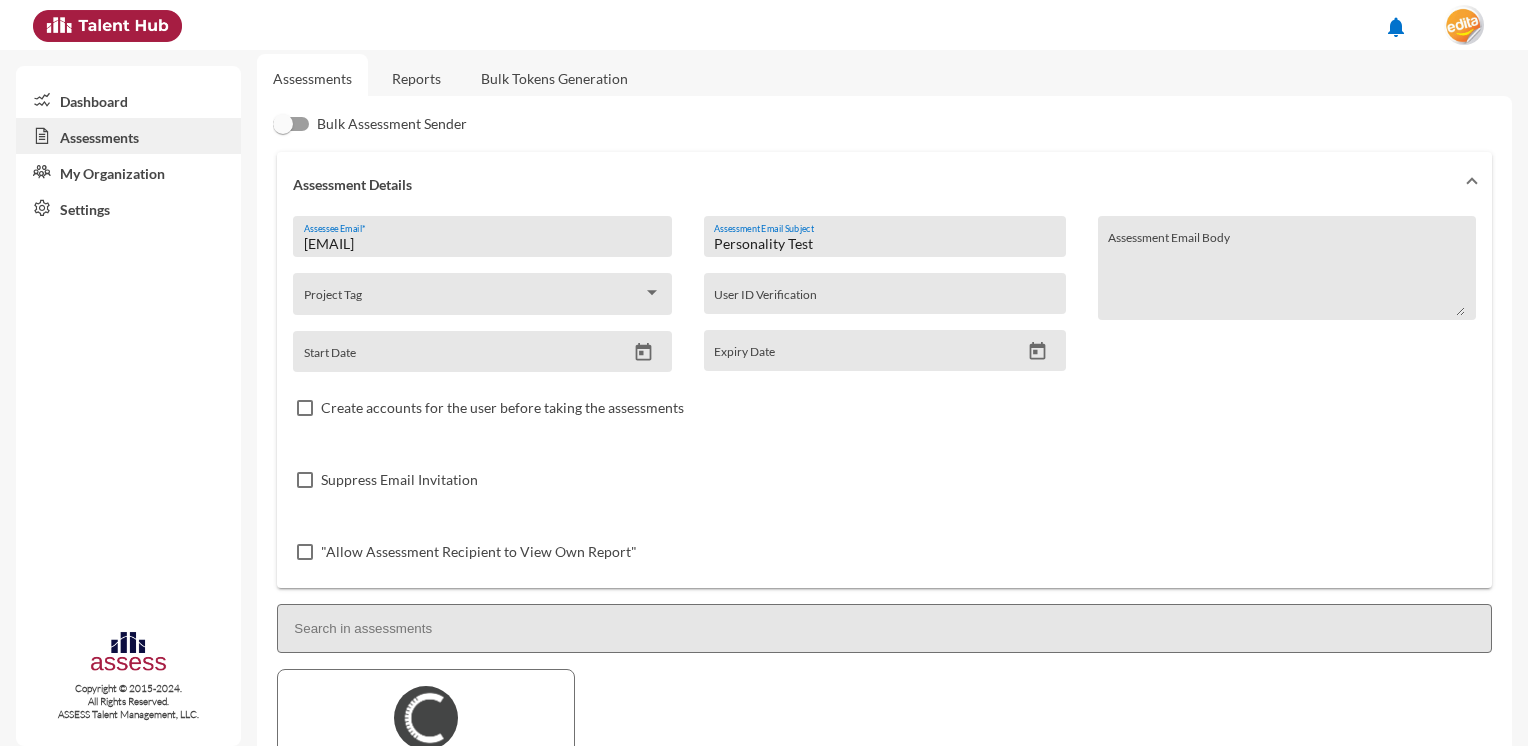 scroll, scrollTop: 12, scrollLeft: 0, axis: vertical 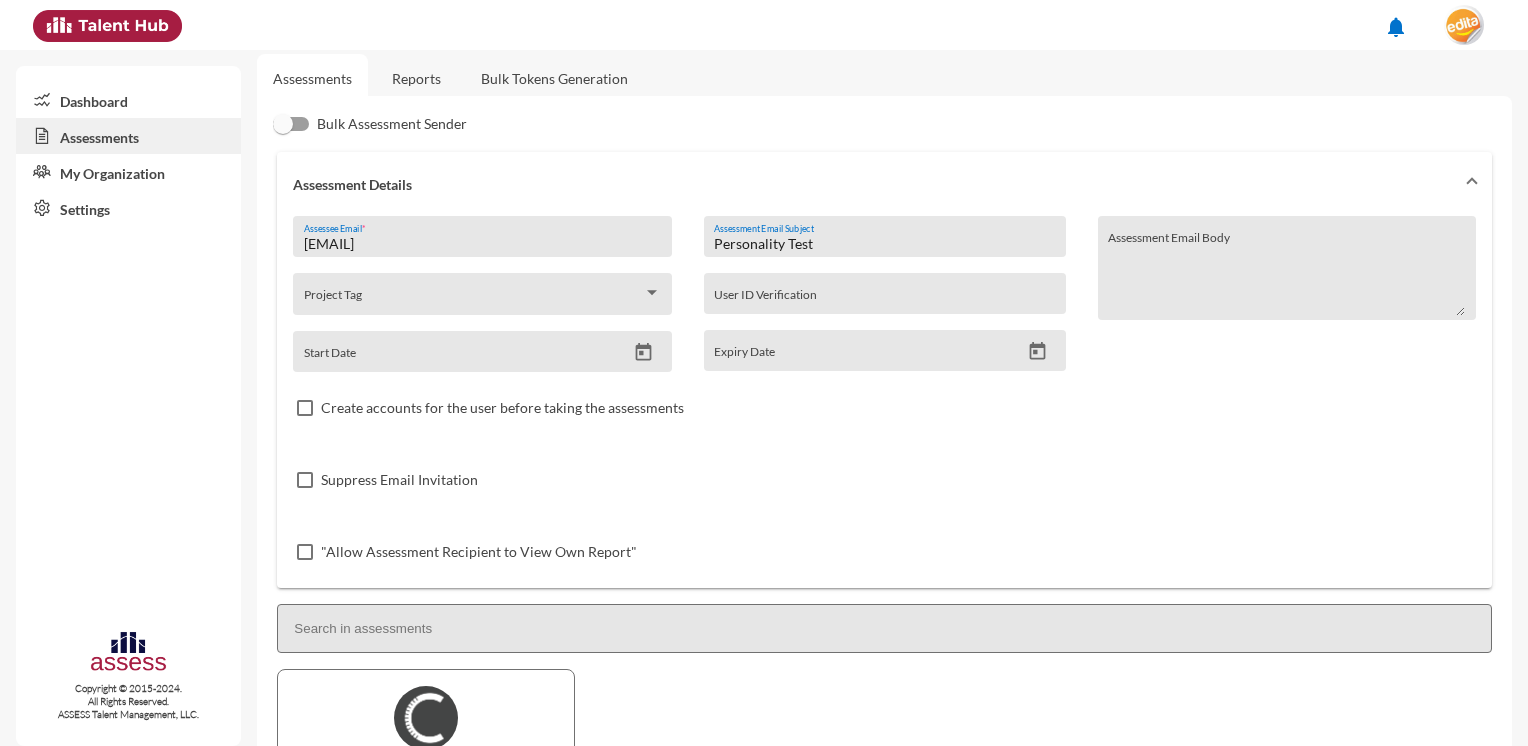 click on "[EMAIL]" at bounding box center [482, 244] 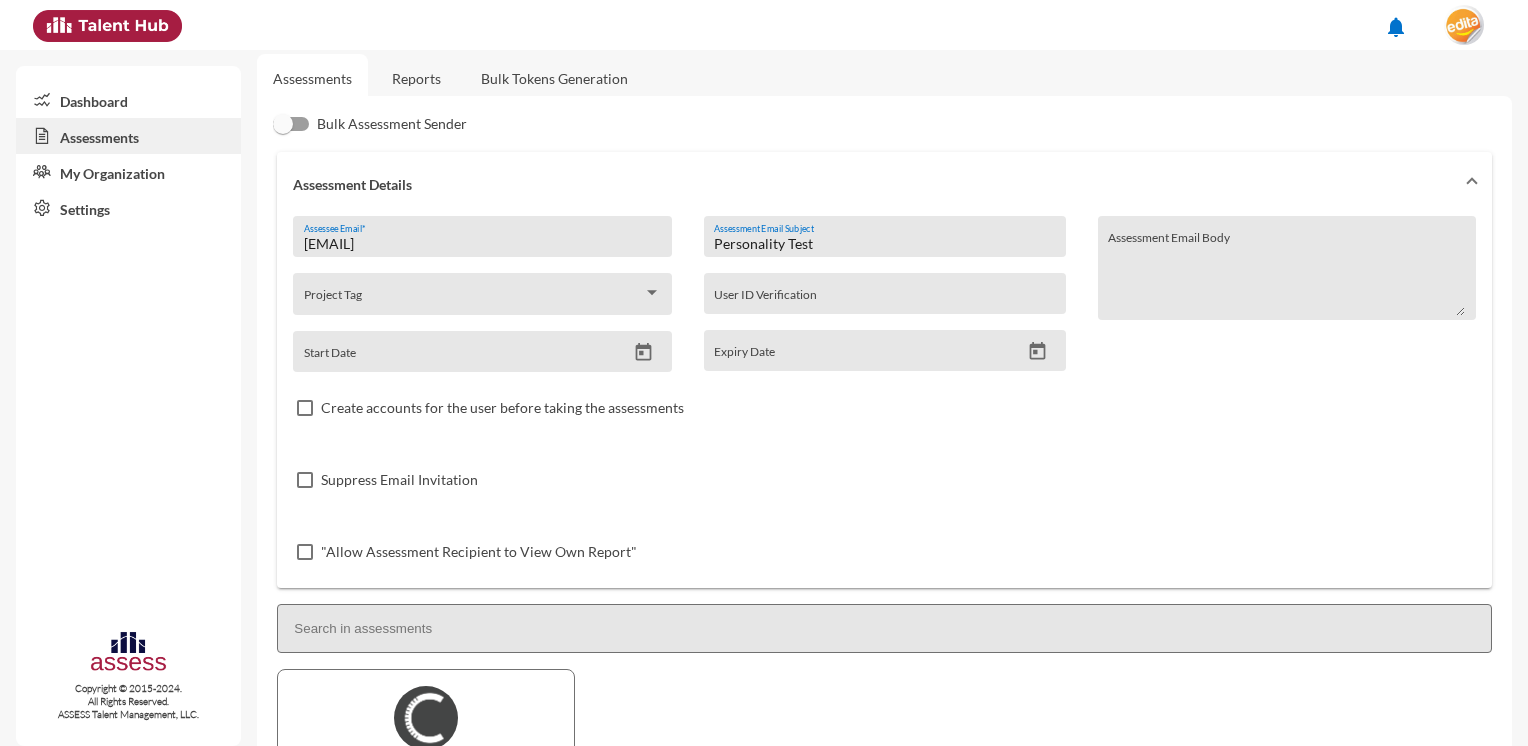 click on "Dashboard" 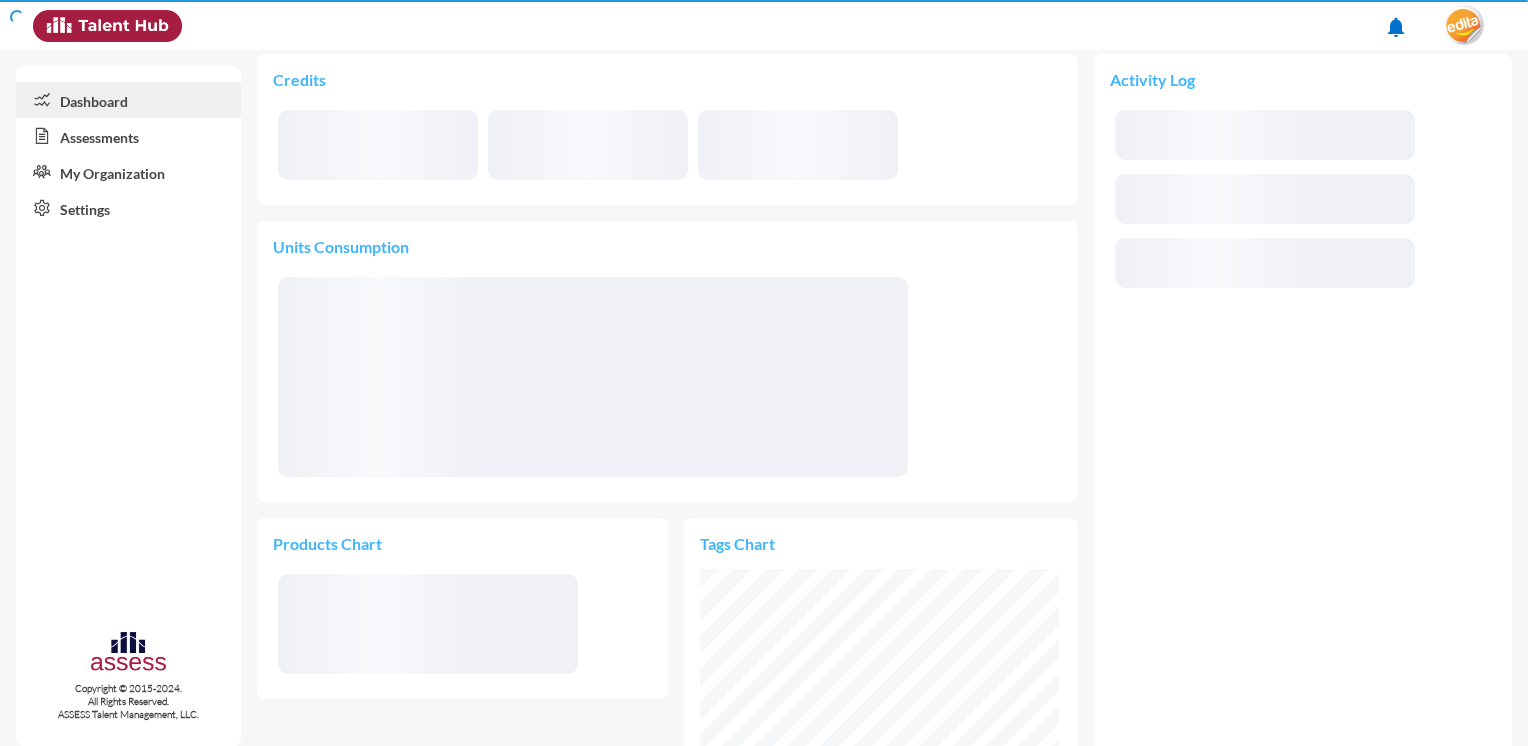 scroll, scrollTop: 999820, scrollLeft: 999640, axis: both 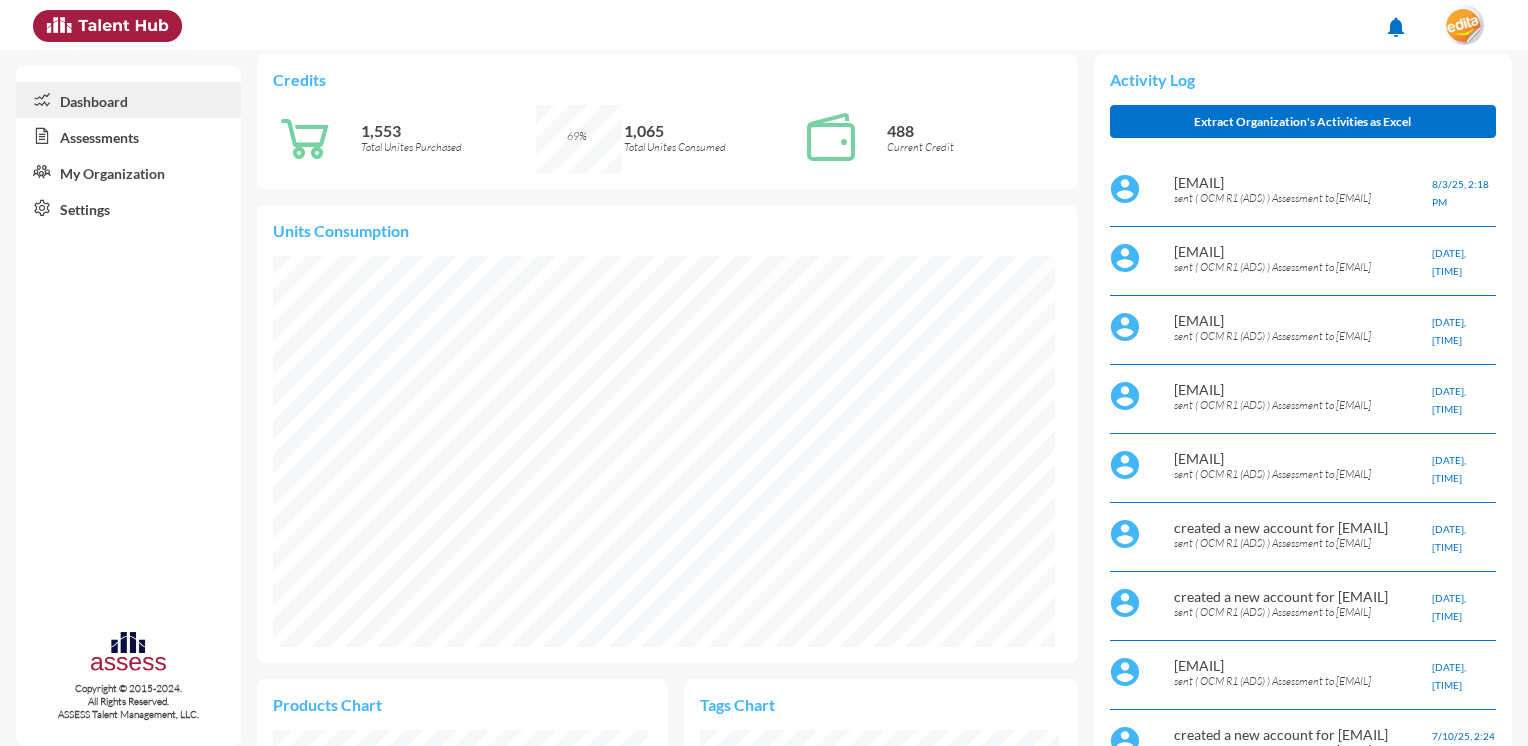 click on "Assessments" 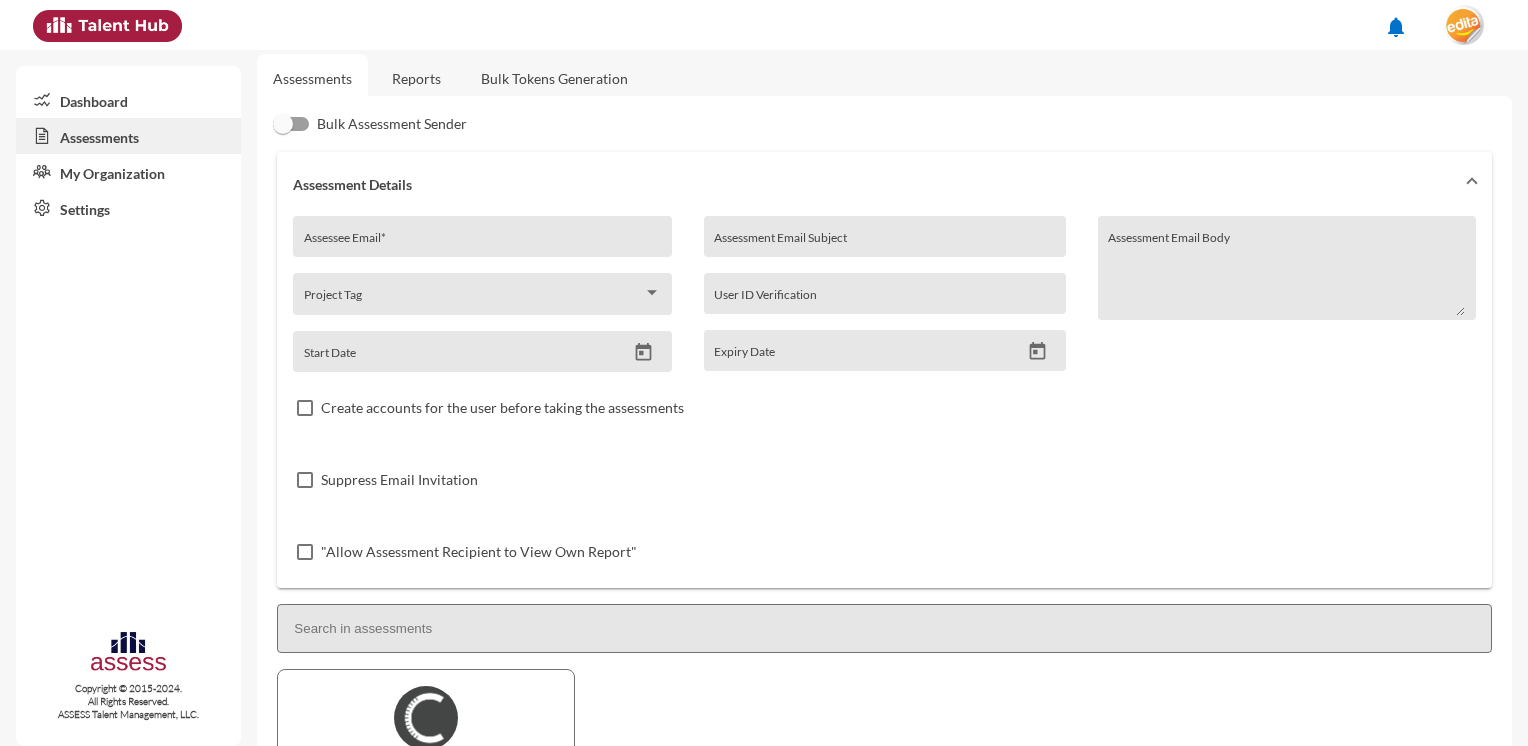 click on "Assessee Email   *" at bounding box center (482, 244) 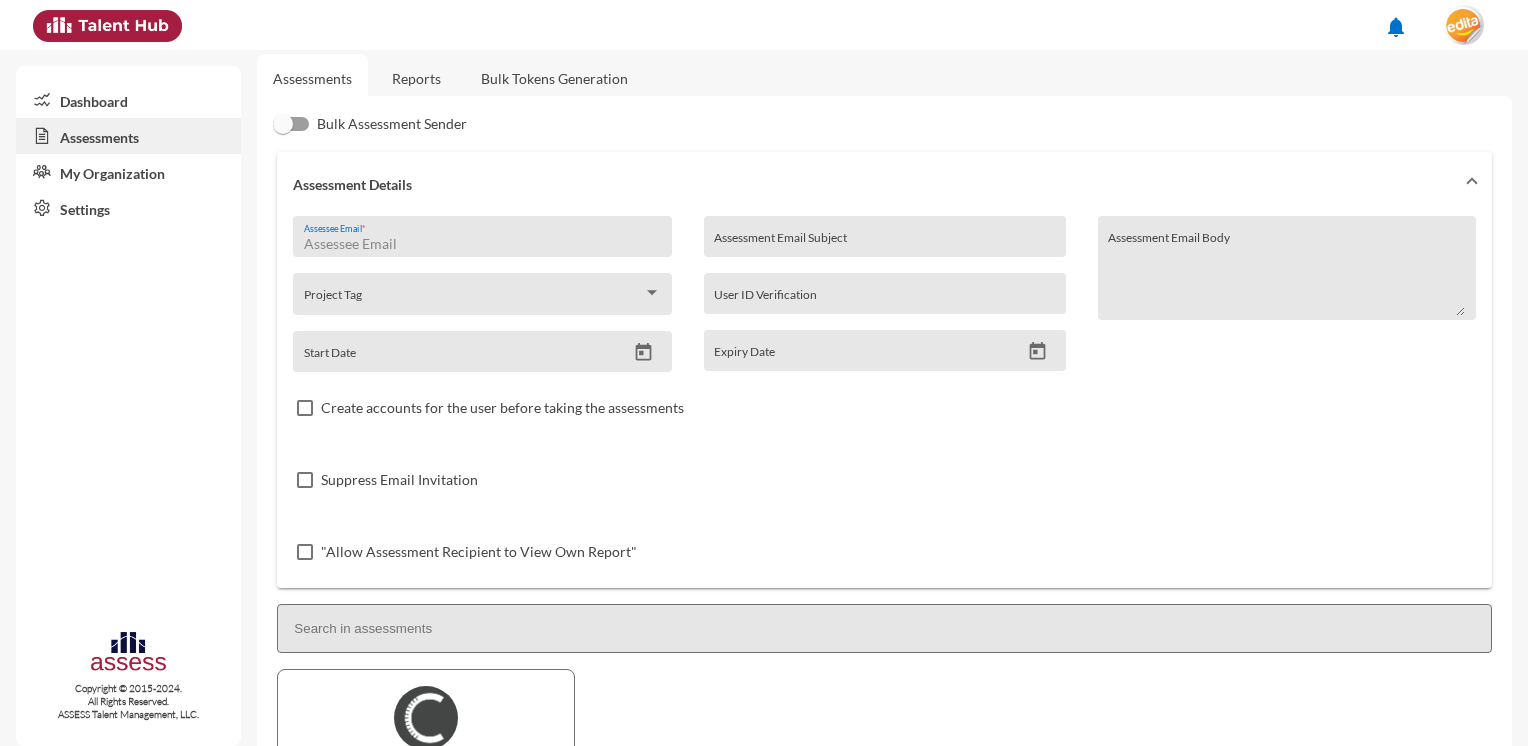 paste on "[EMAIL]" 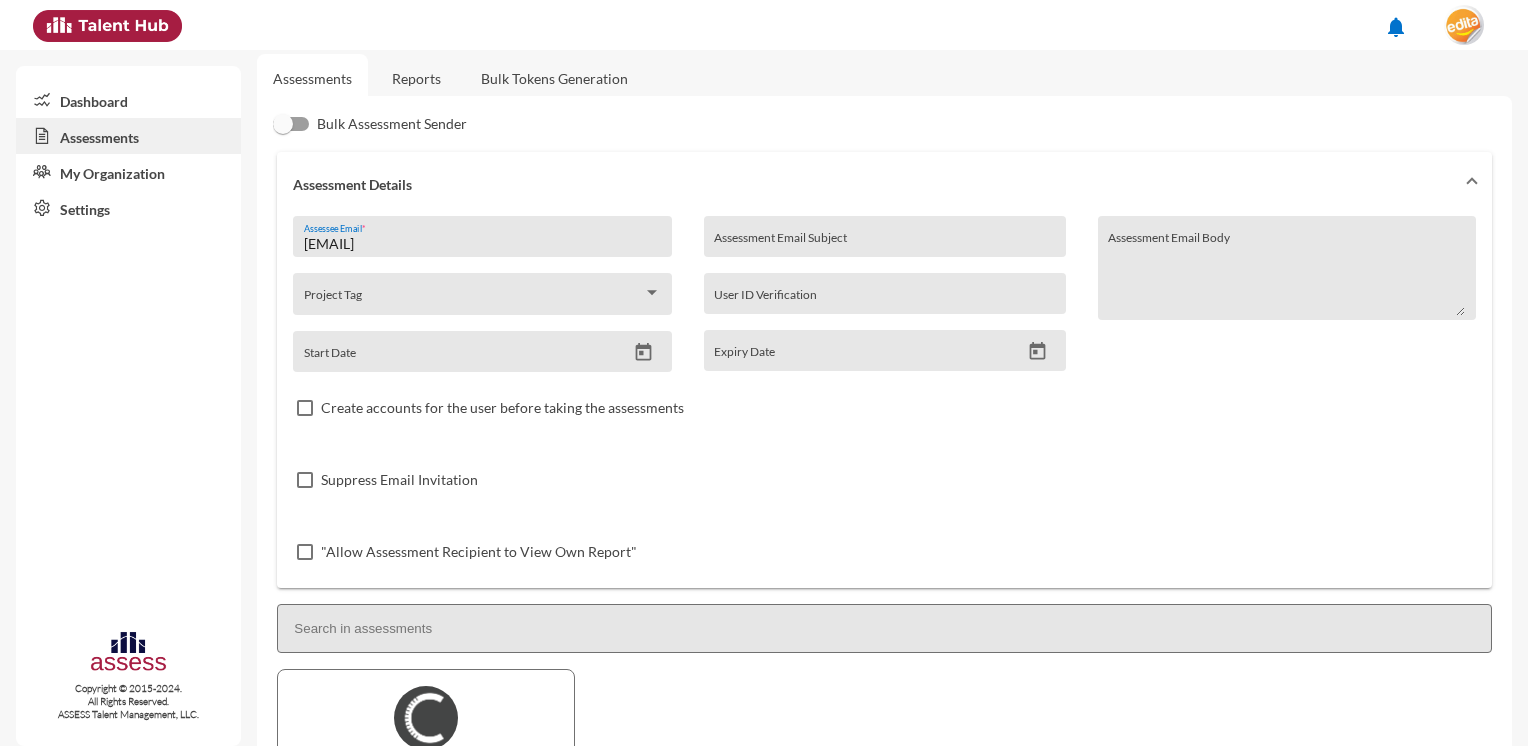 type on "[EMAIL]" 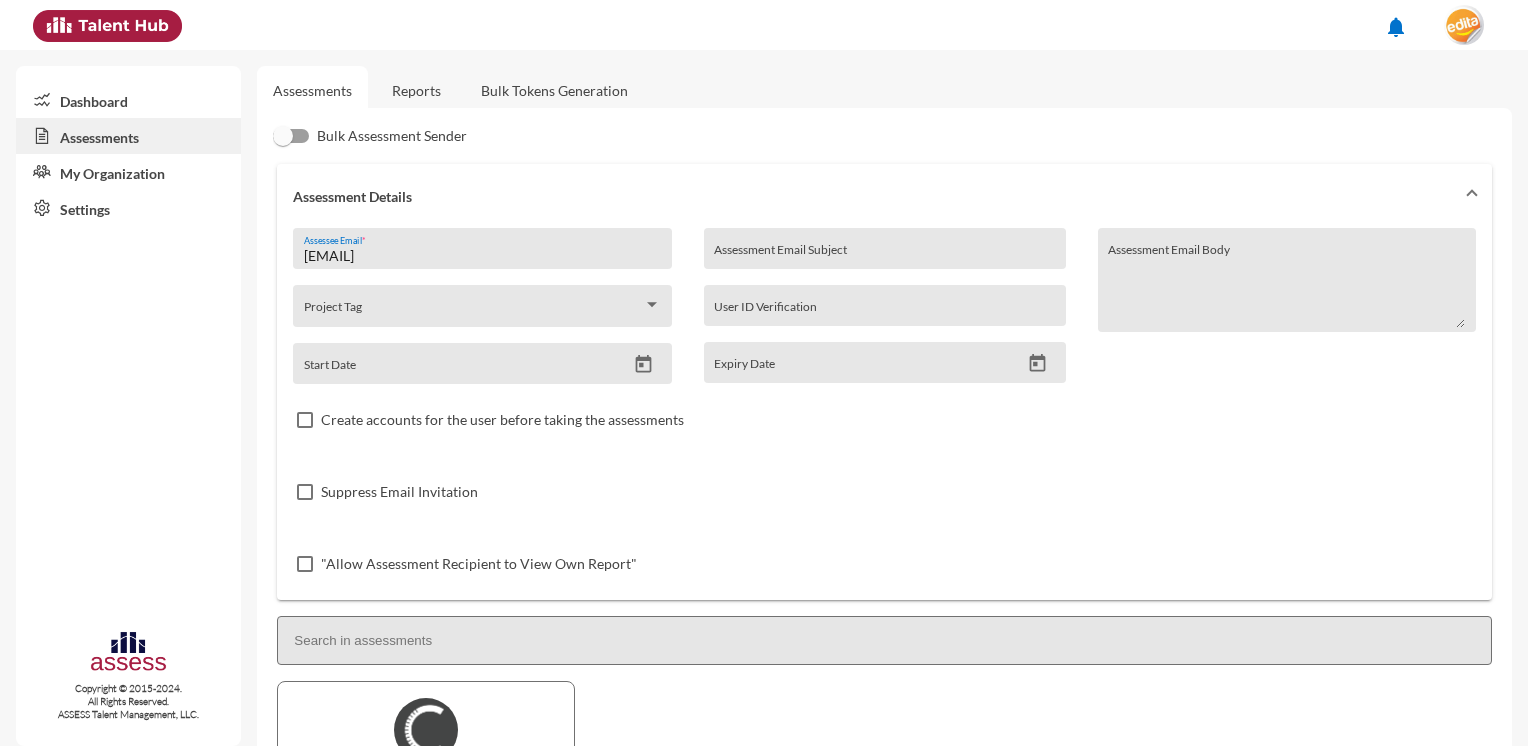 click on "[EMAIL]" at bounding box center (482, 256) 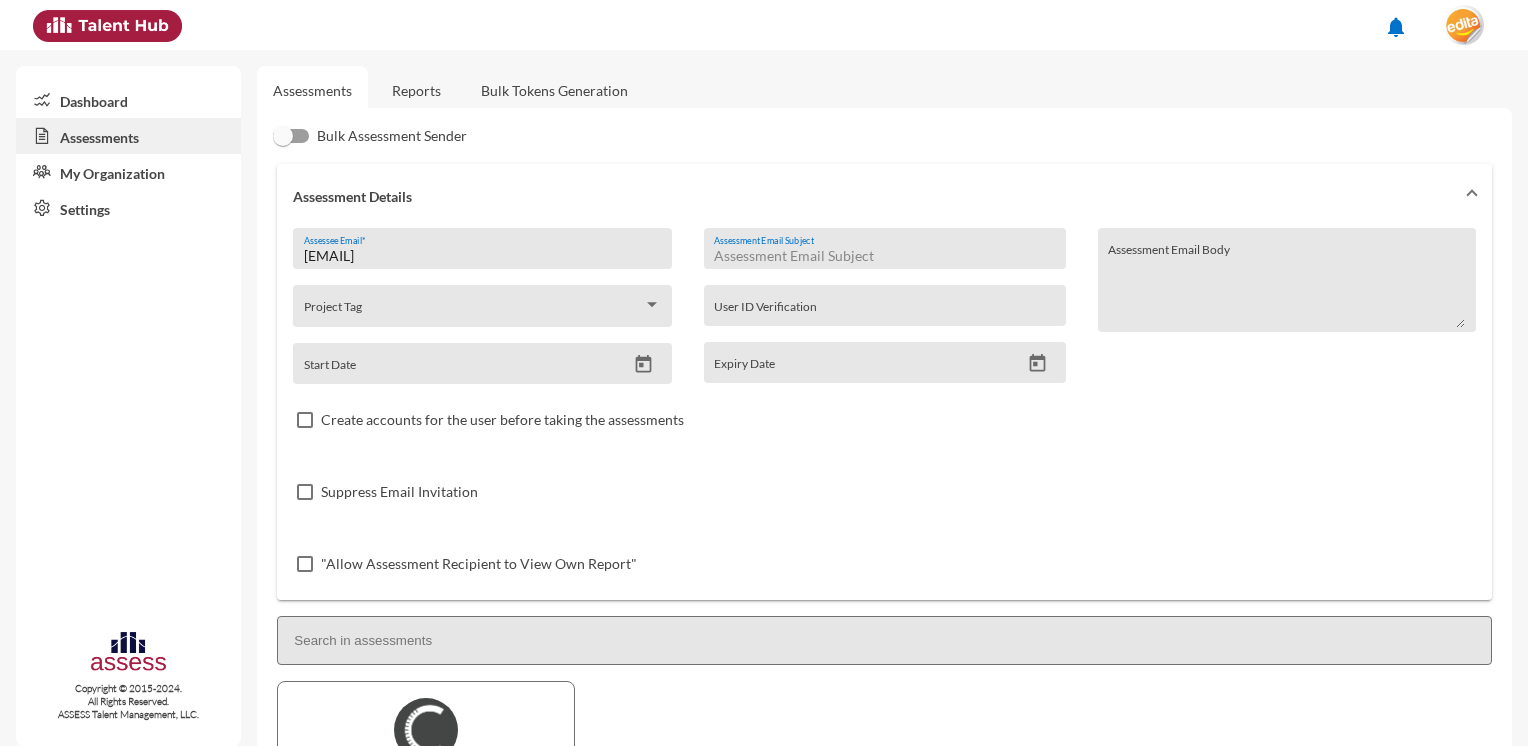 click on "Assessment Email Subject" at bounding box center (884, 256) 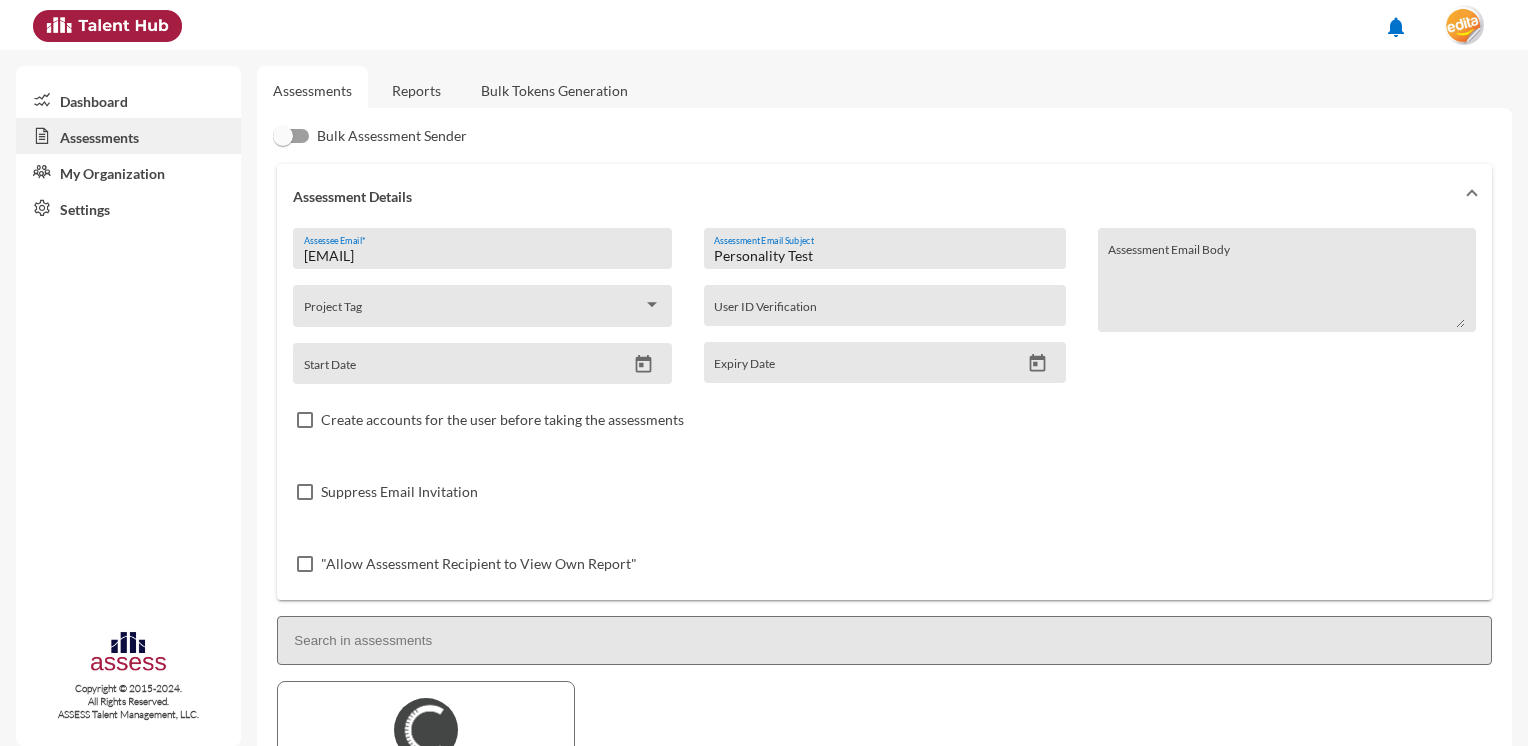 drag, startPoint x: 820, startPoint y: 254, endPoint x: 832, endPoint y: 252, distance: 12.165525 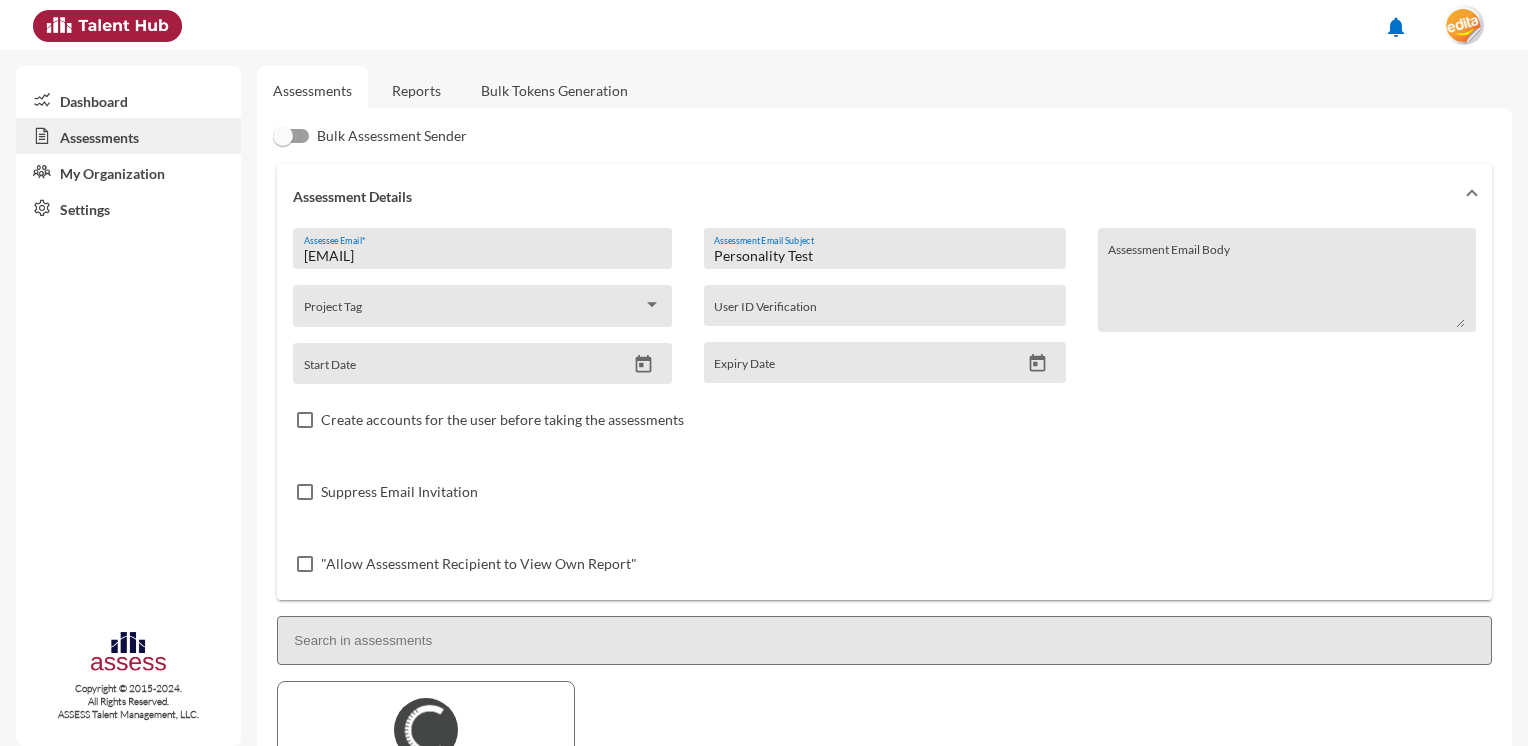 type on "Personality Test" 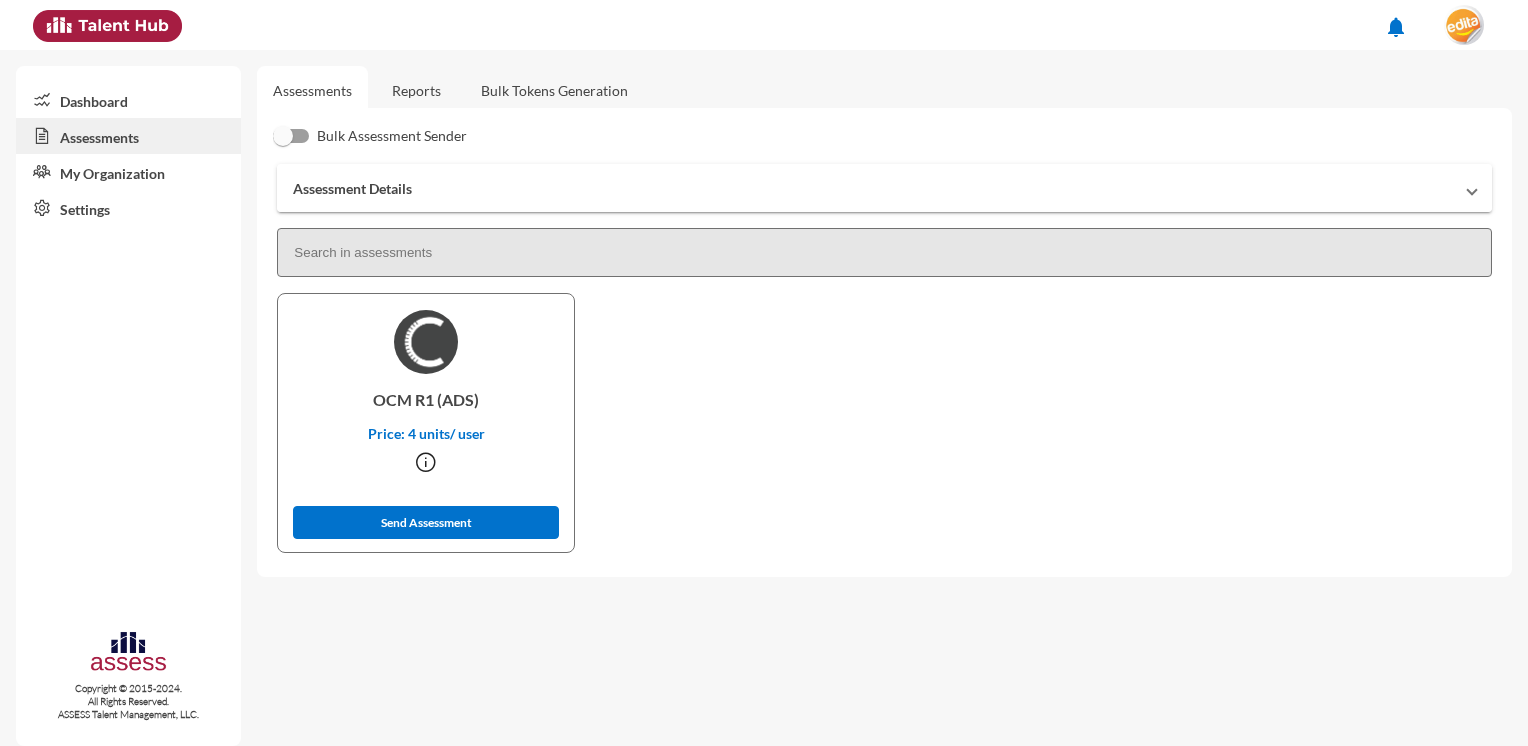 click on "Assessment Details" at bounding box center [884, 188] 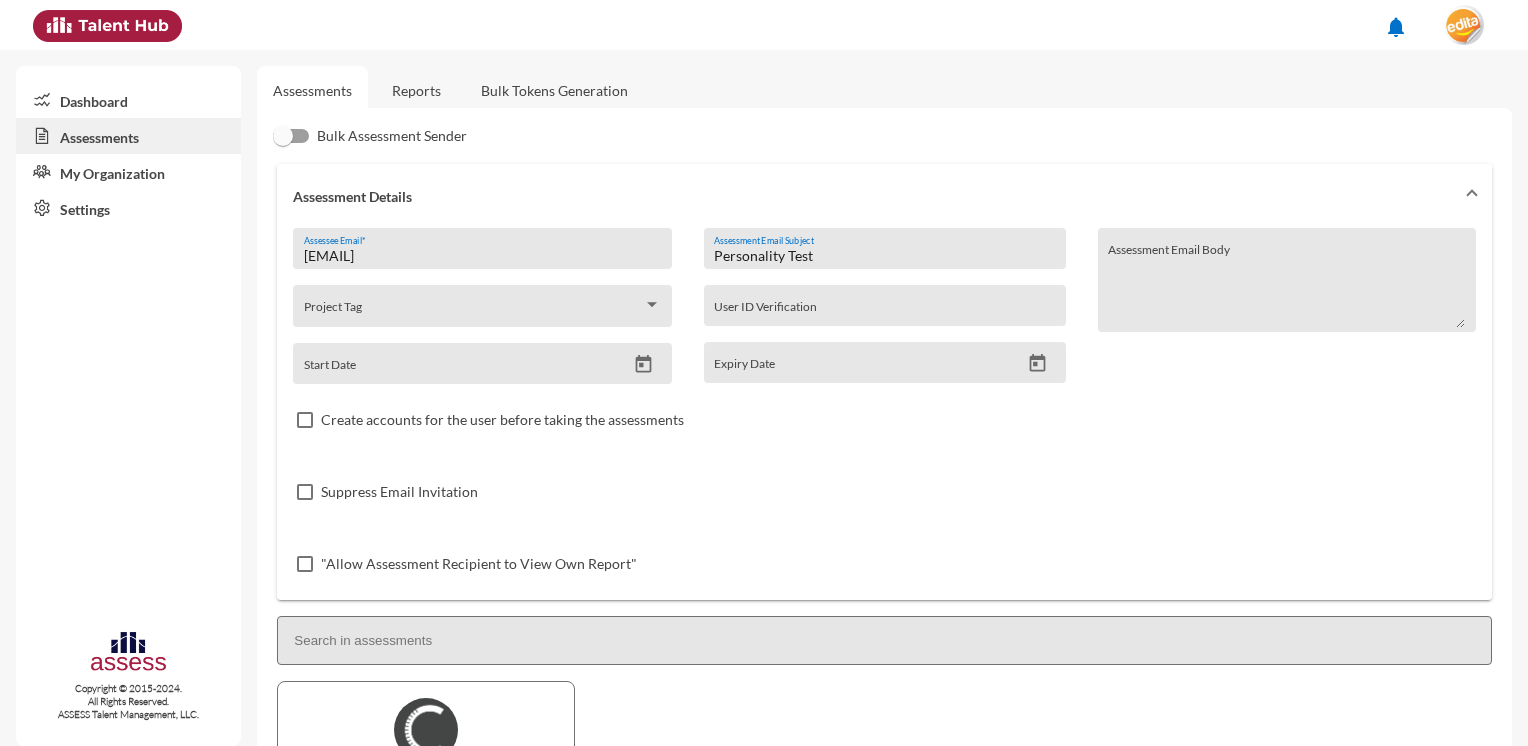 click on "[EMAIL]" at bounding box center (482, 256) 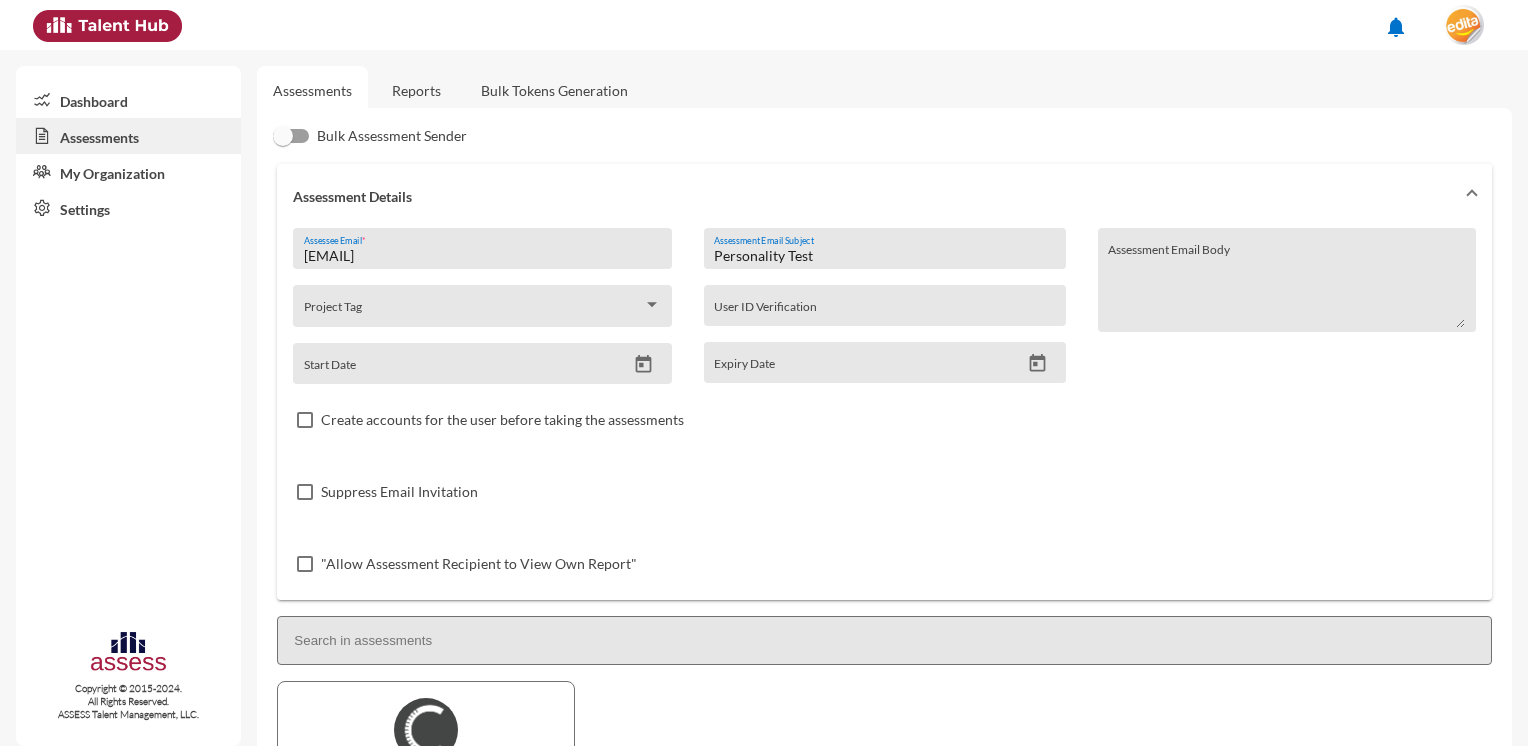 drag, startPoint x: 305, startPoint y: 261, endPoint x: 353, endPoint y: 261, distance: 48 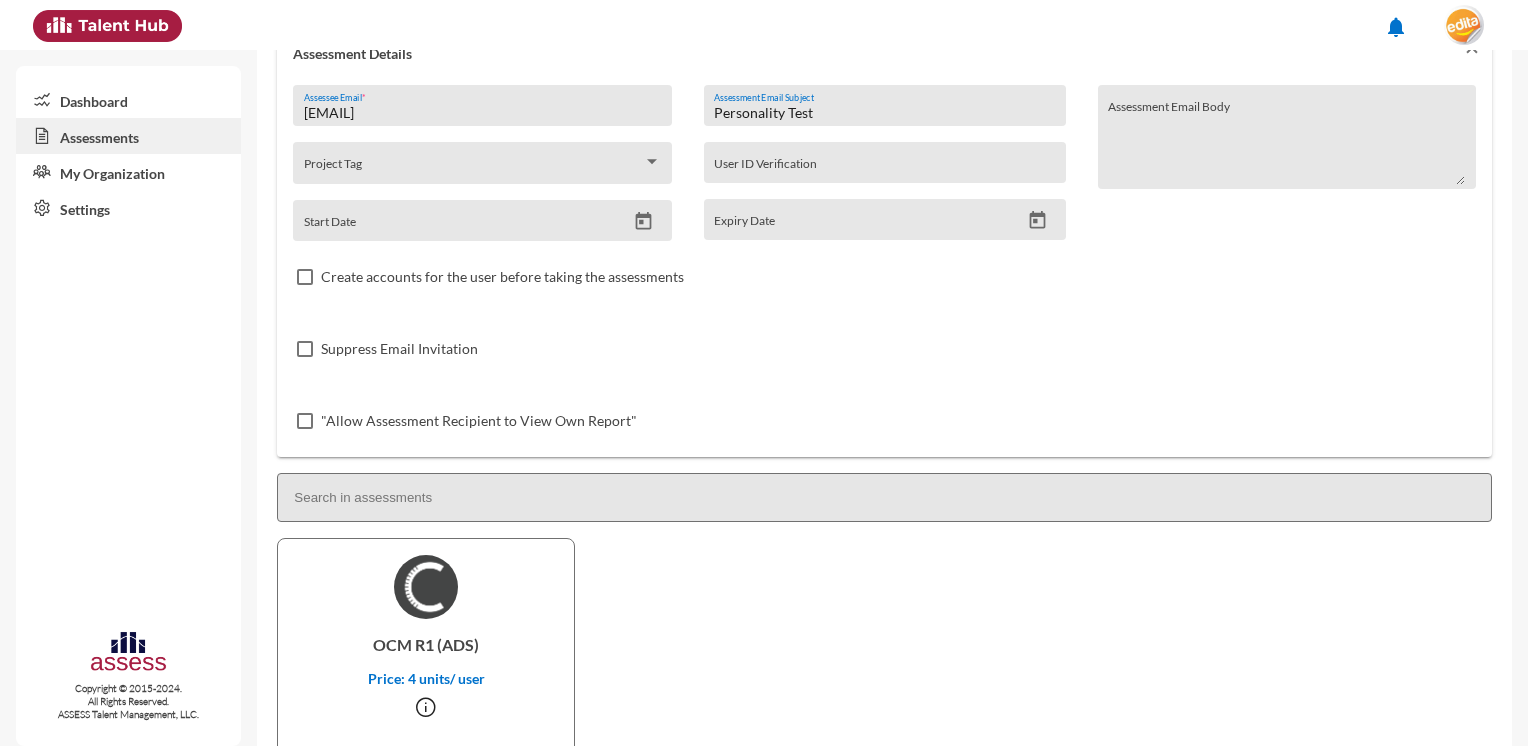 scroll, scrollTop: 235, scrollLeft: 0, axis: vertical 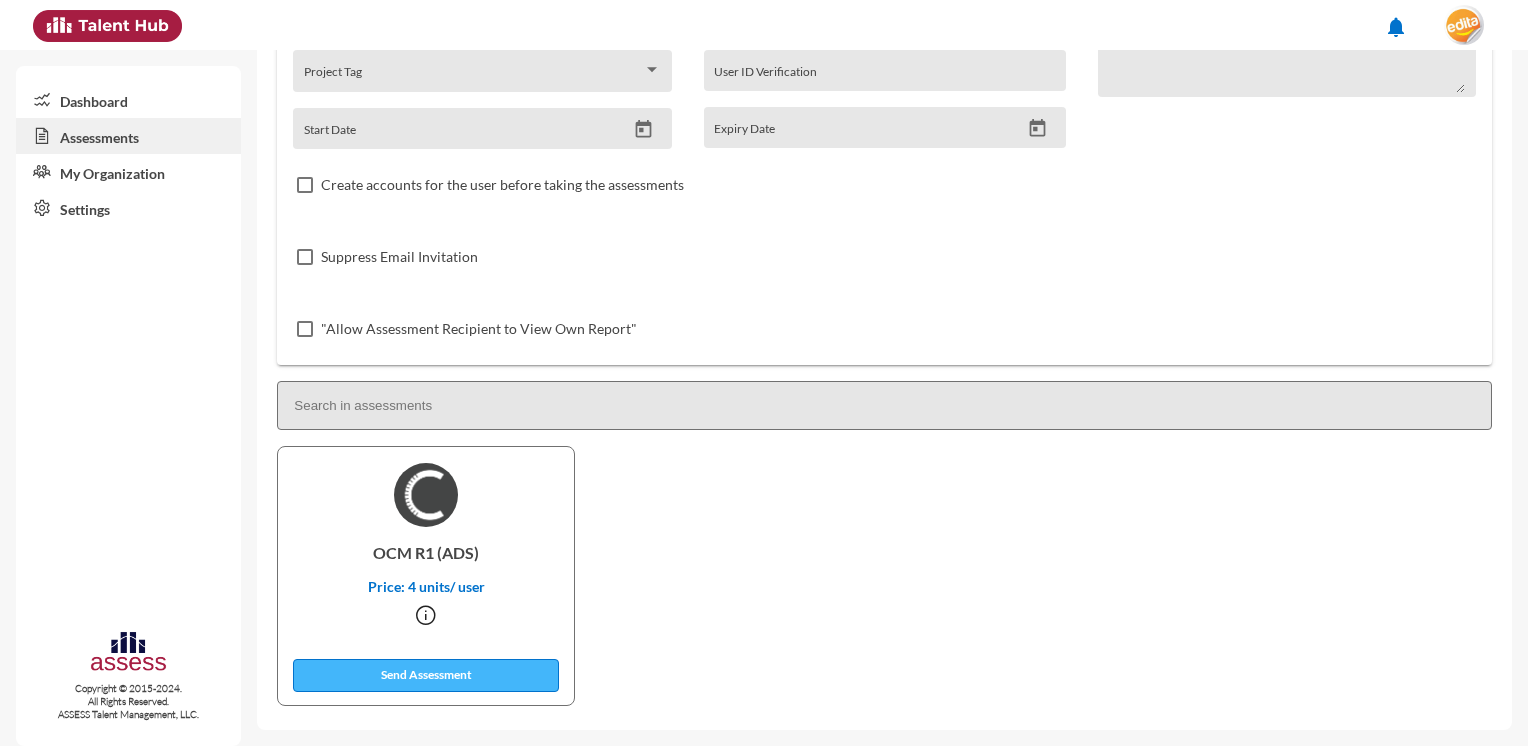 click on "Send Assessment" 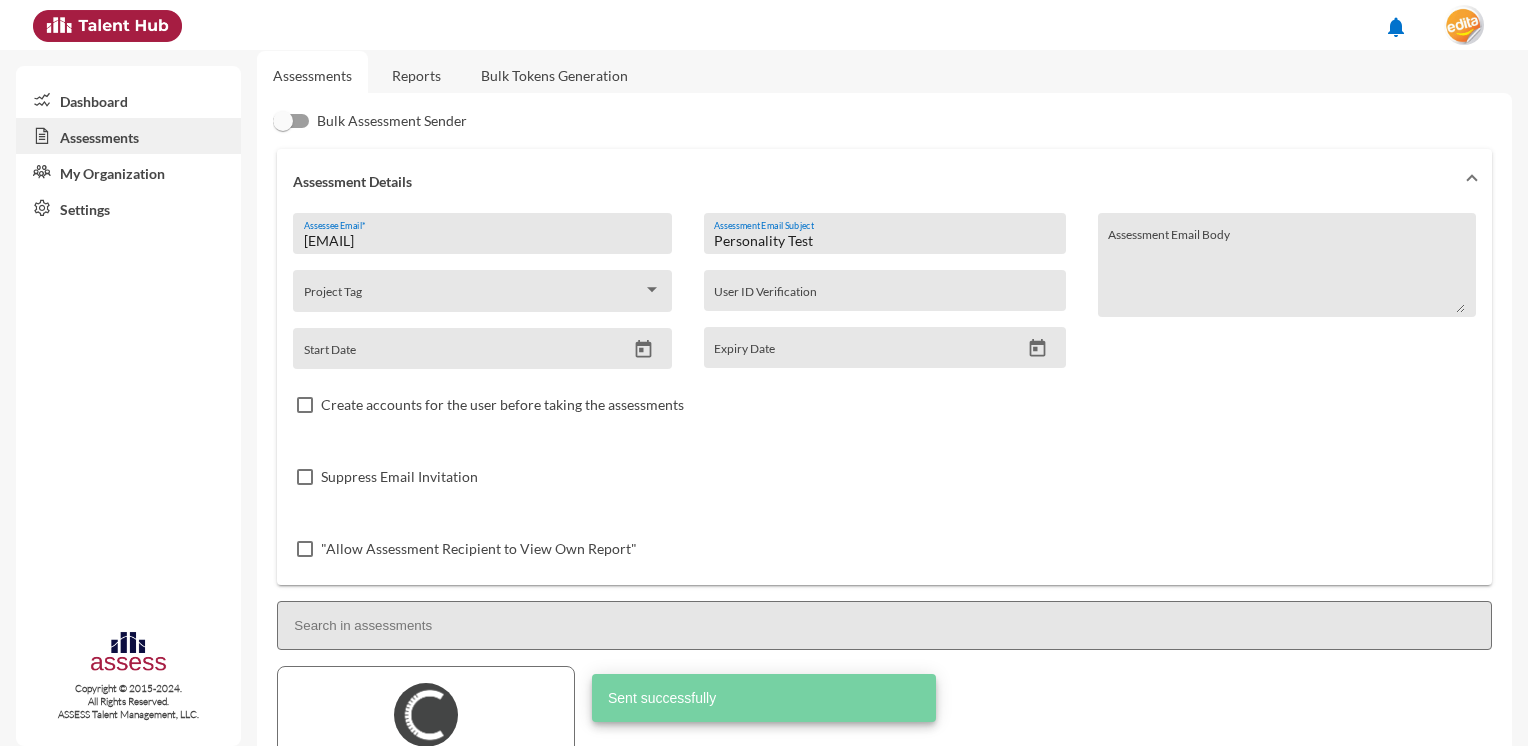 scroll, scrollTop: 0, scrollLeft: 0, axis: both 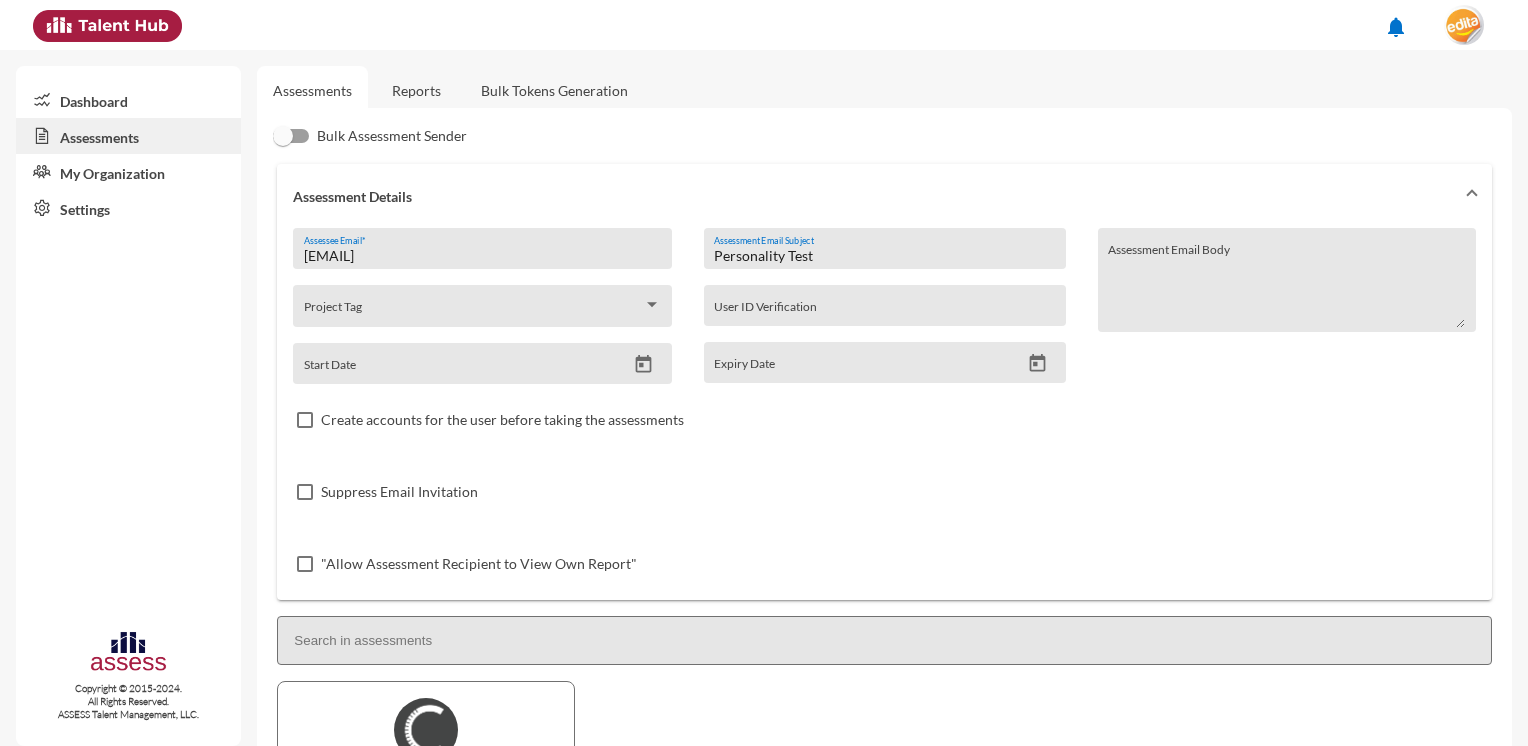 click on "Dashboard" 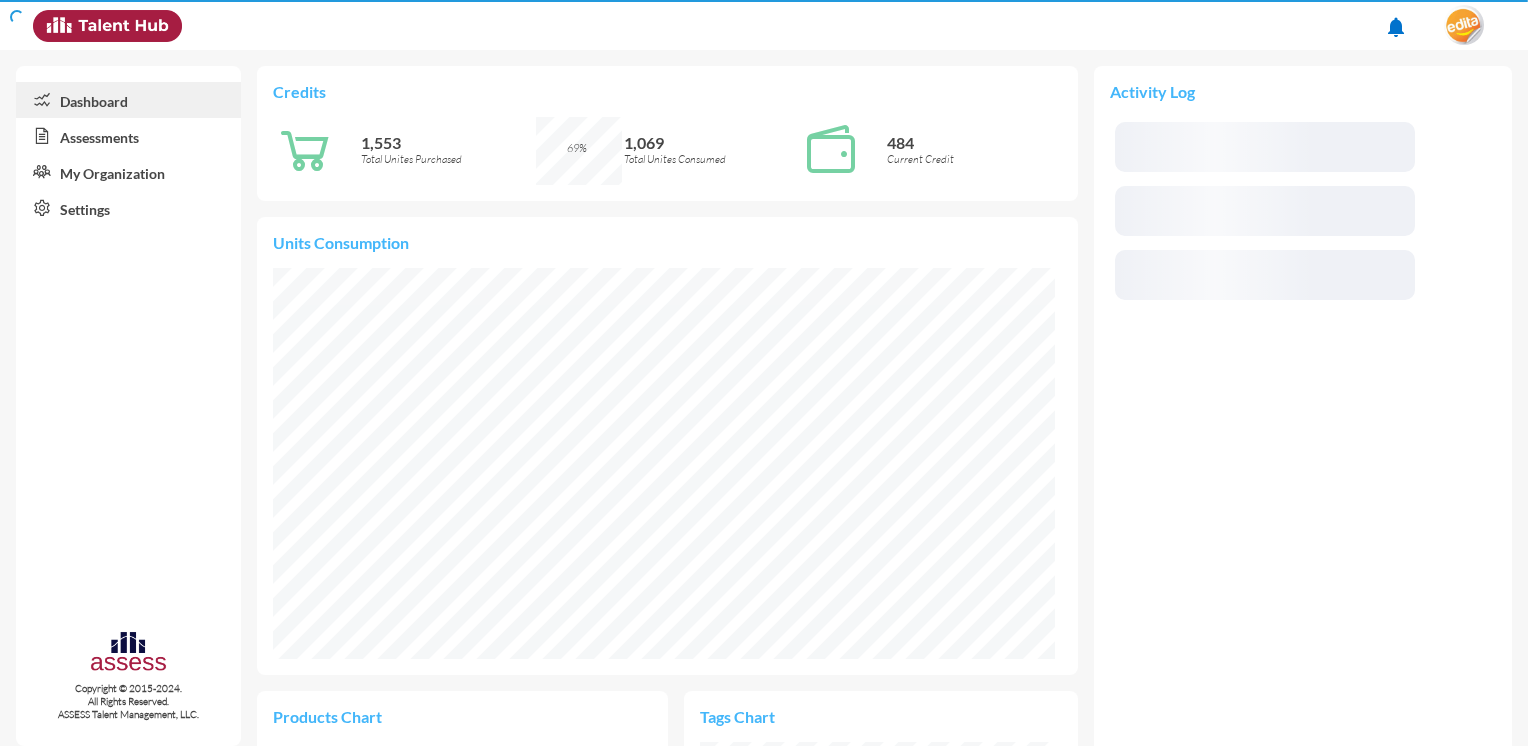 scroll, scrollTop: 999820, scrollLeft: 999640, axis: both 